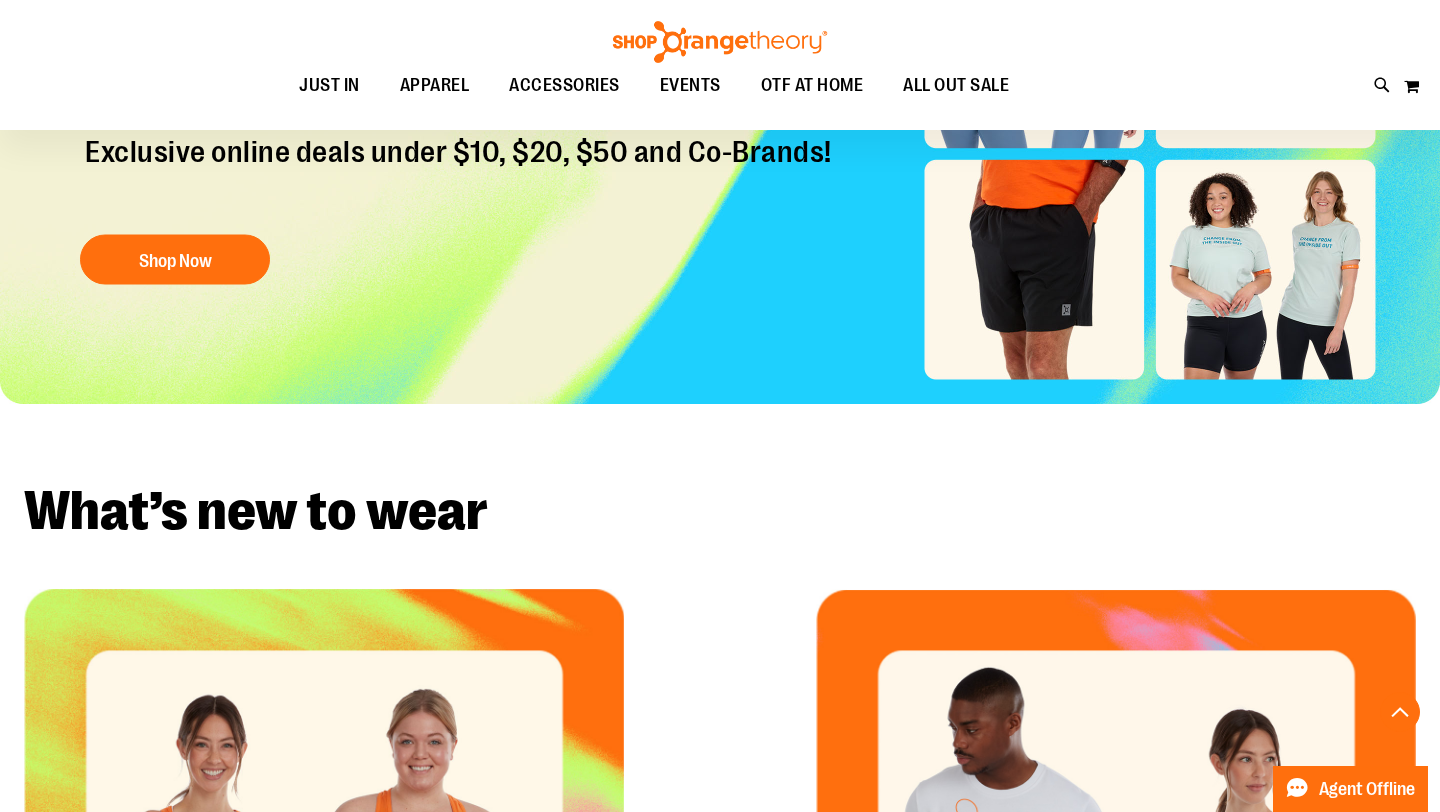 scroll, scrollTop: 335, scrollLeft: 0, axis: vertical 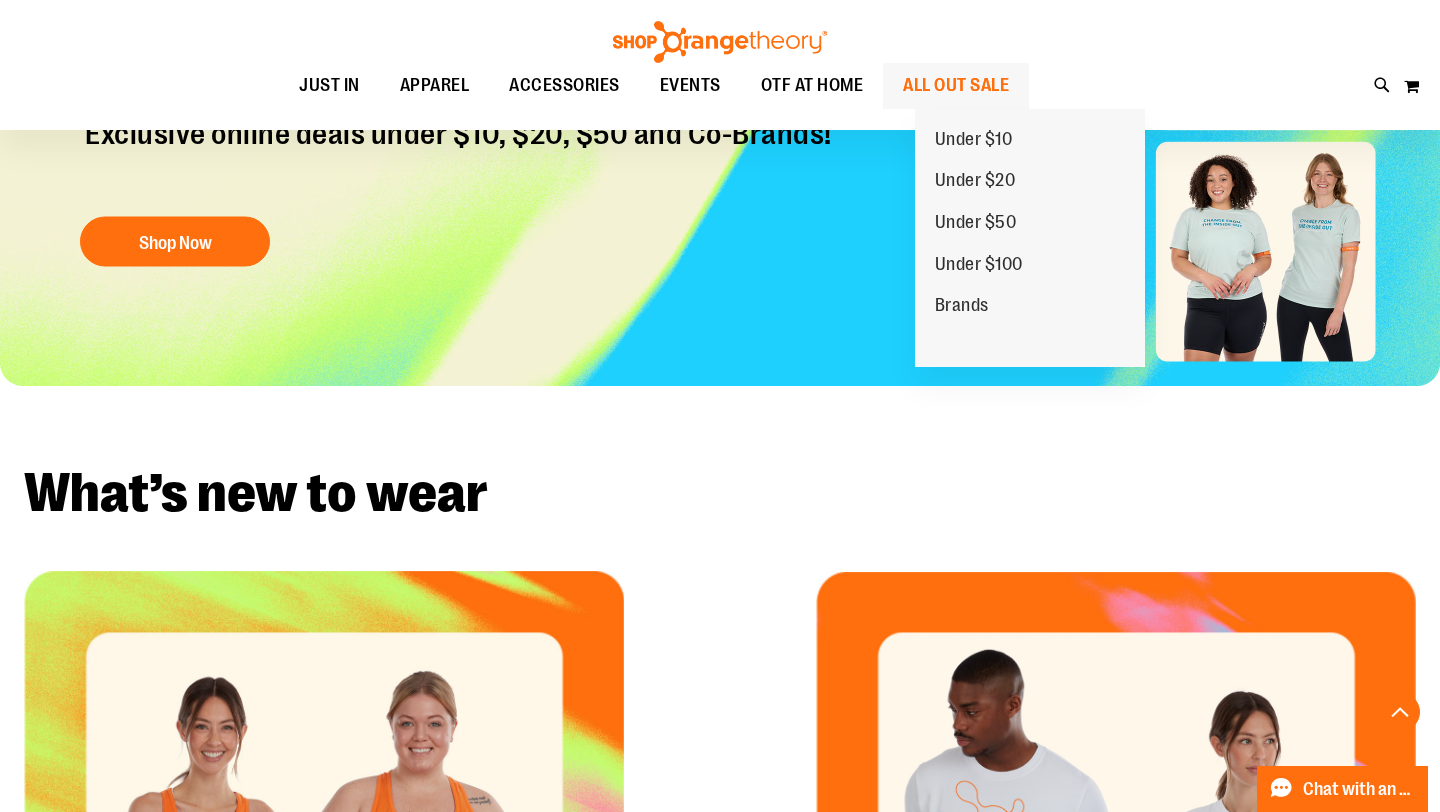 click on "ALL OUT SALE" at bounding box center [956, 85] 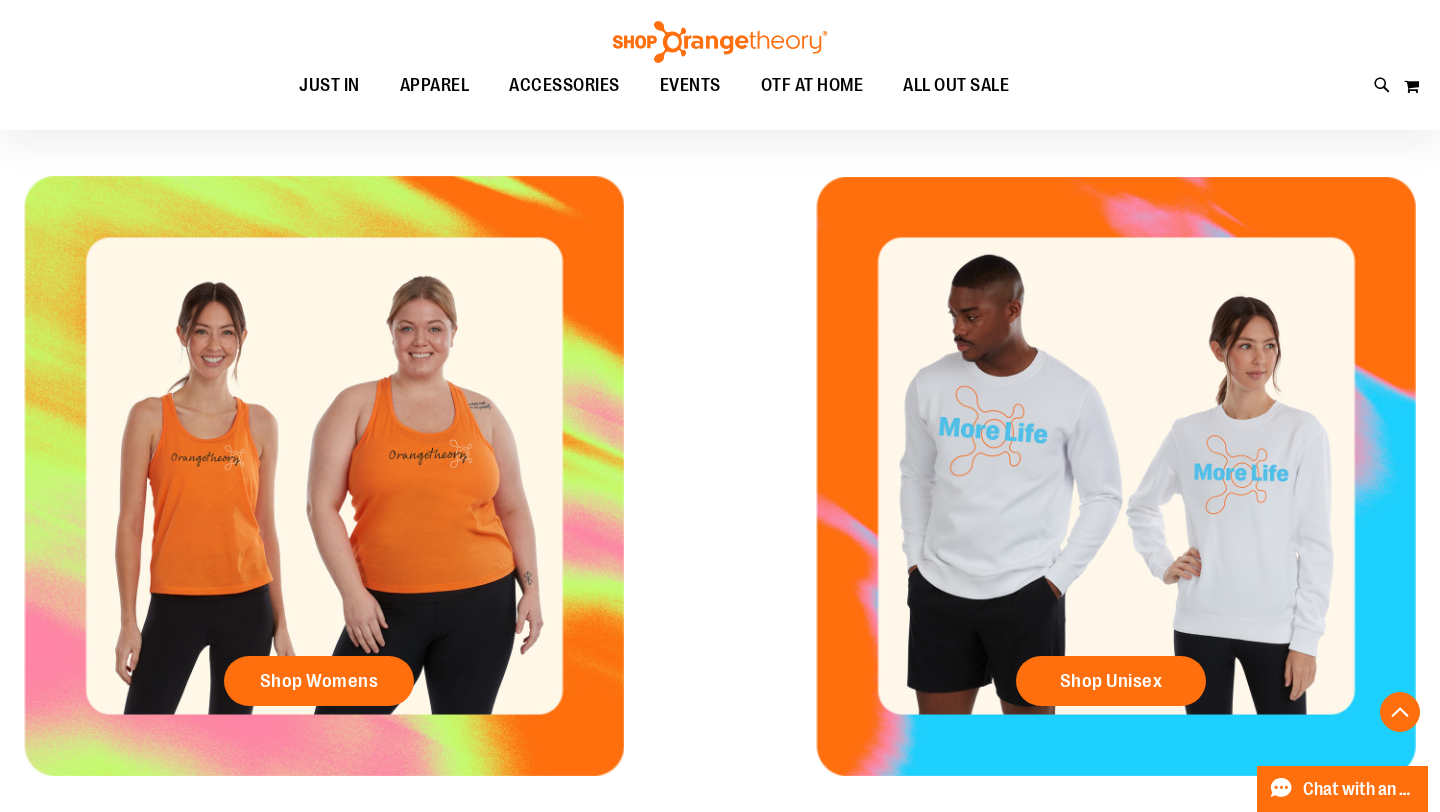 scroll, scrollTop: 767, scrollLeft: 0, axis: vertical 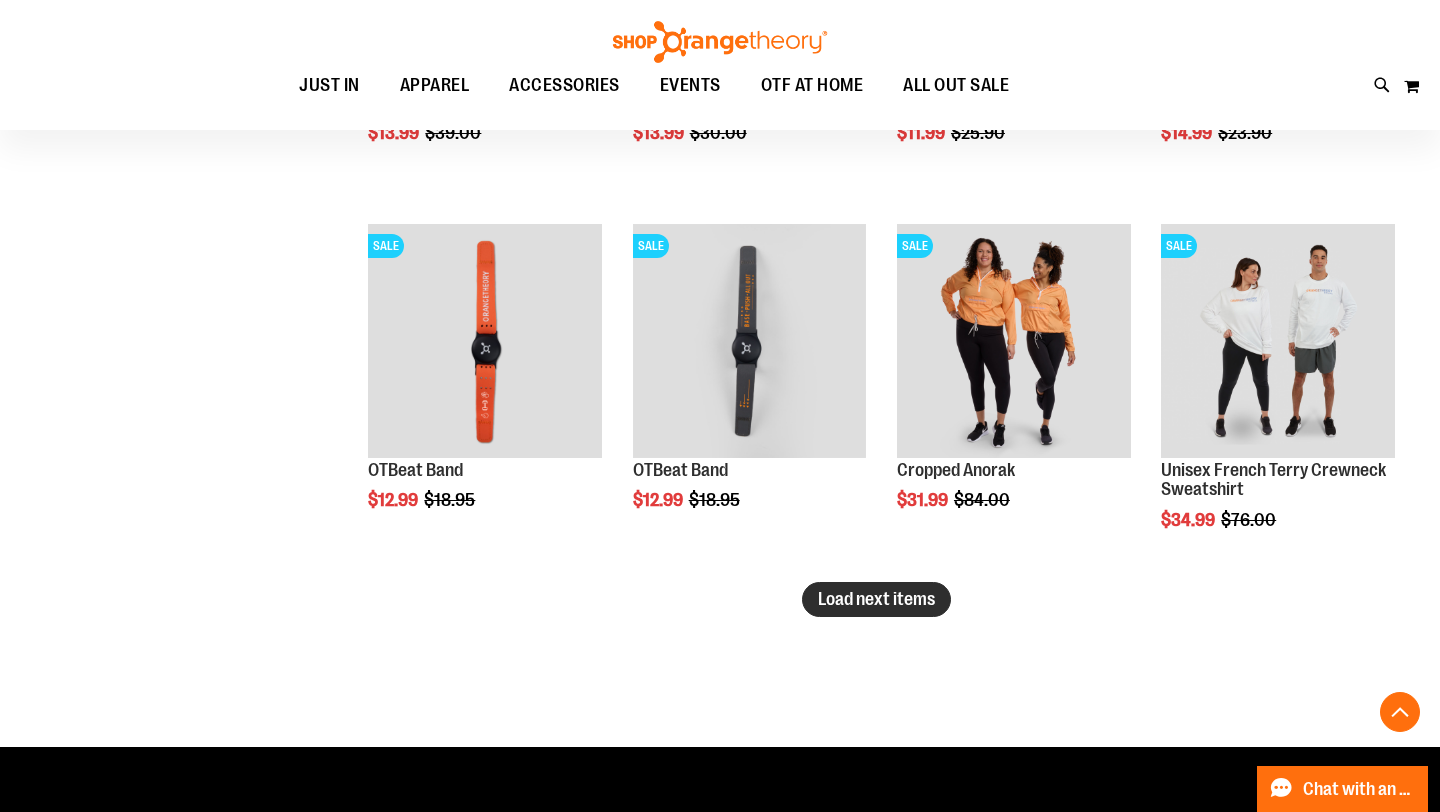 click on "Load next items" at bounding box center (876, 599) 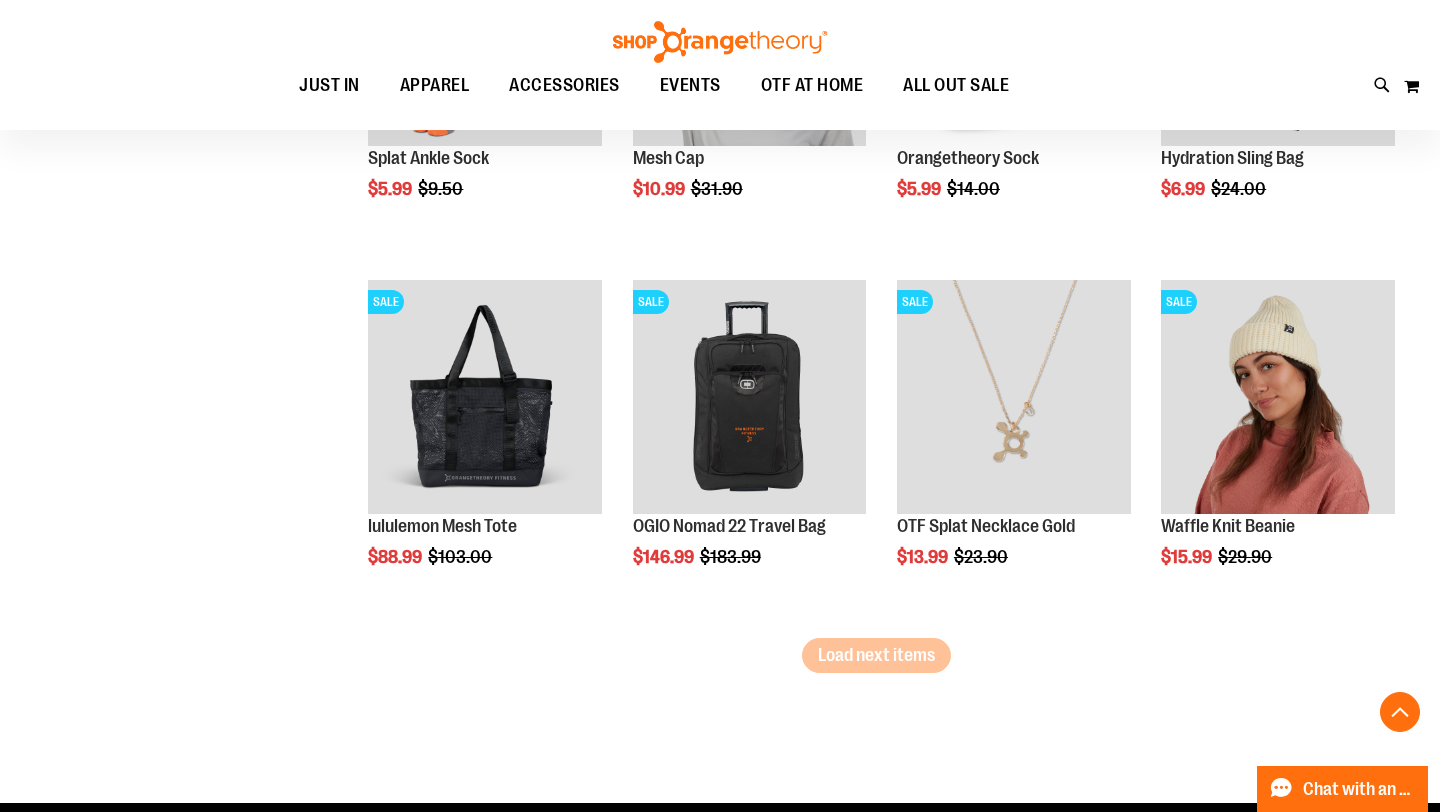 scroll, scrollTop: 4089, scrollLeft: 0, axis: vertical 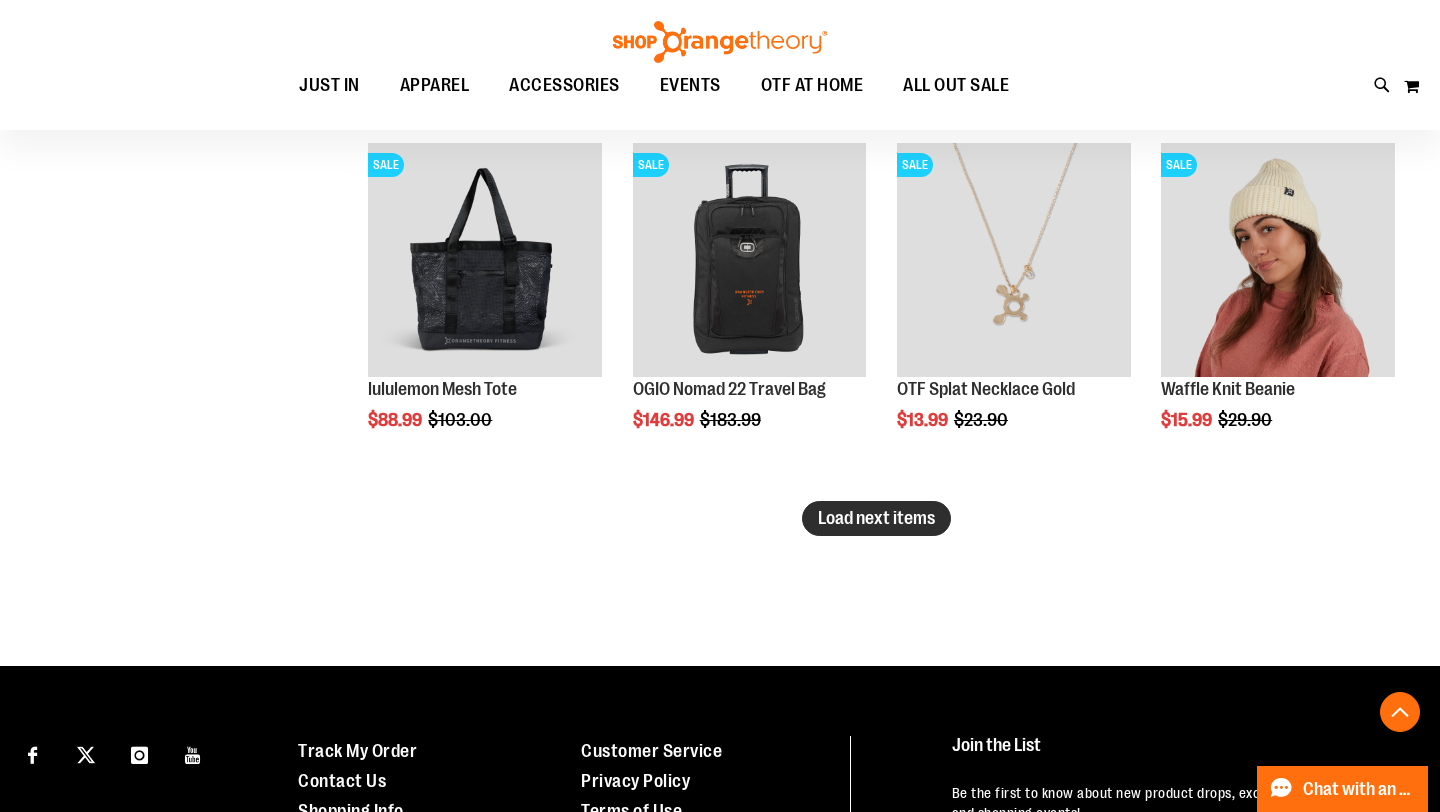 click on "Load next items" at bounding box center (876, 518) 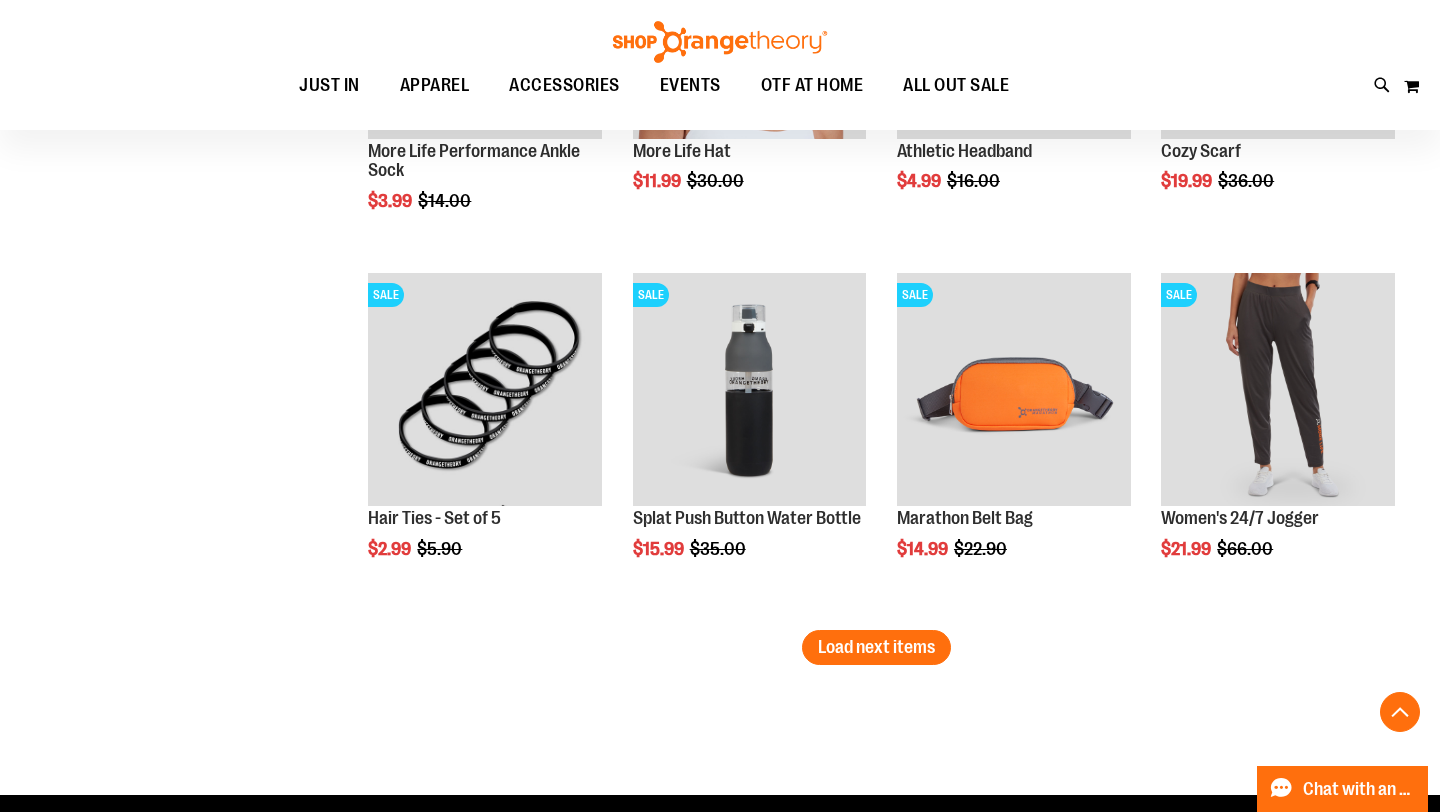 scroll, scrollTop: 5062, scrollLeft: 0, axis: vertical 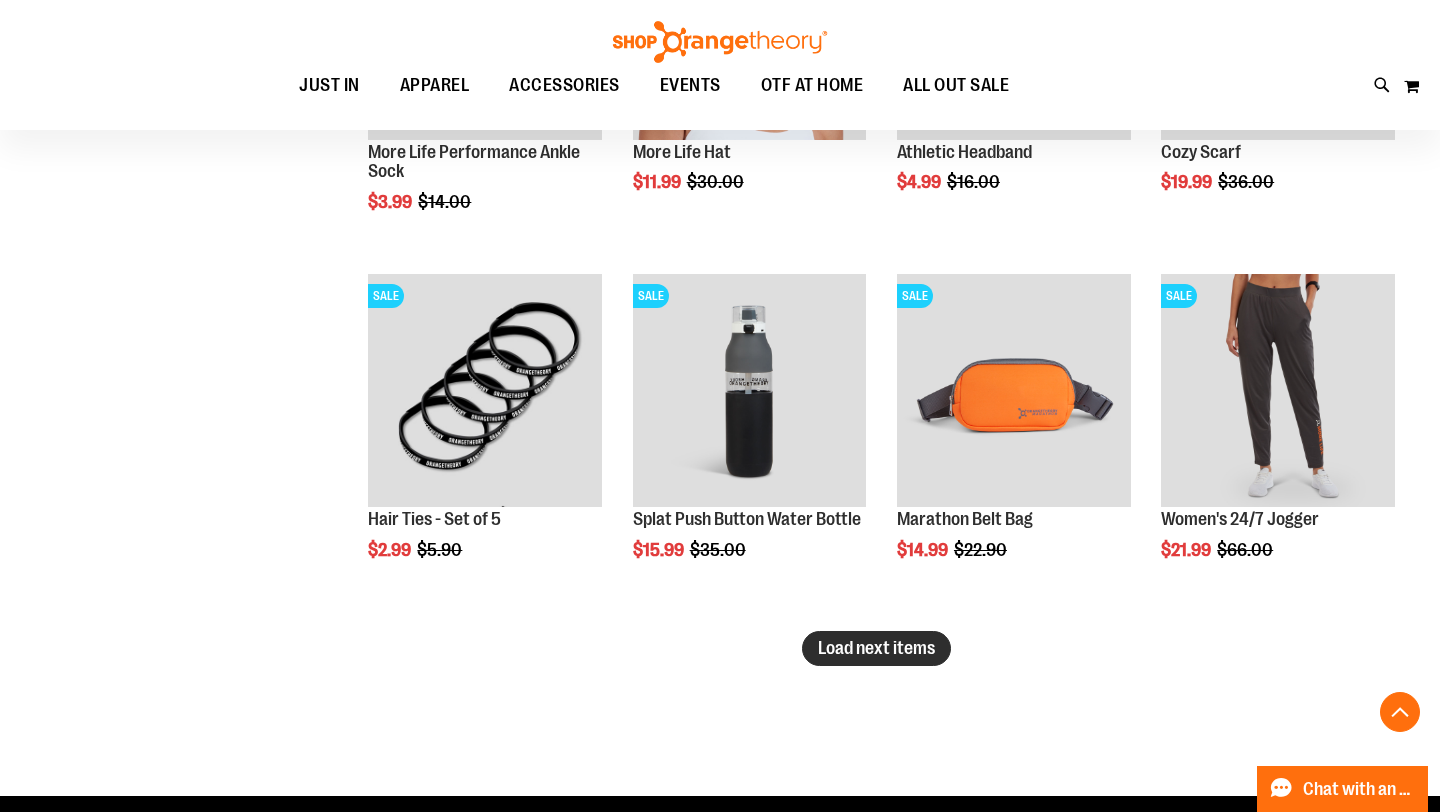 click on "Load next items" at bounding box center [876, 648] 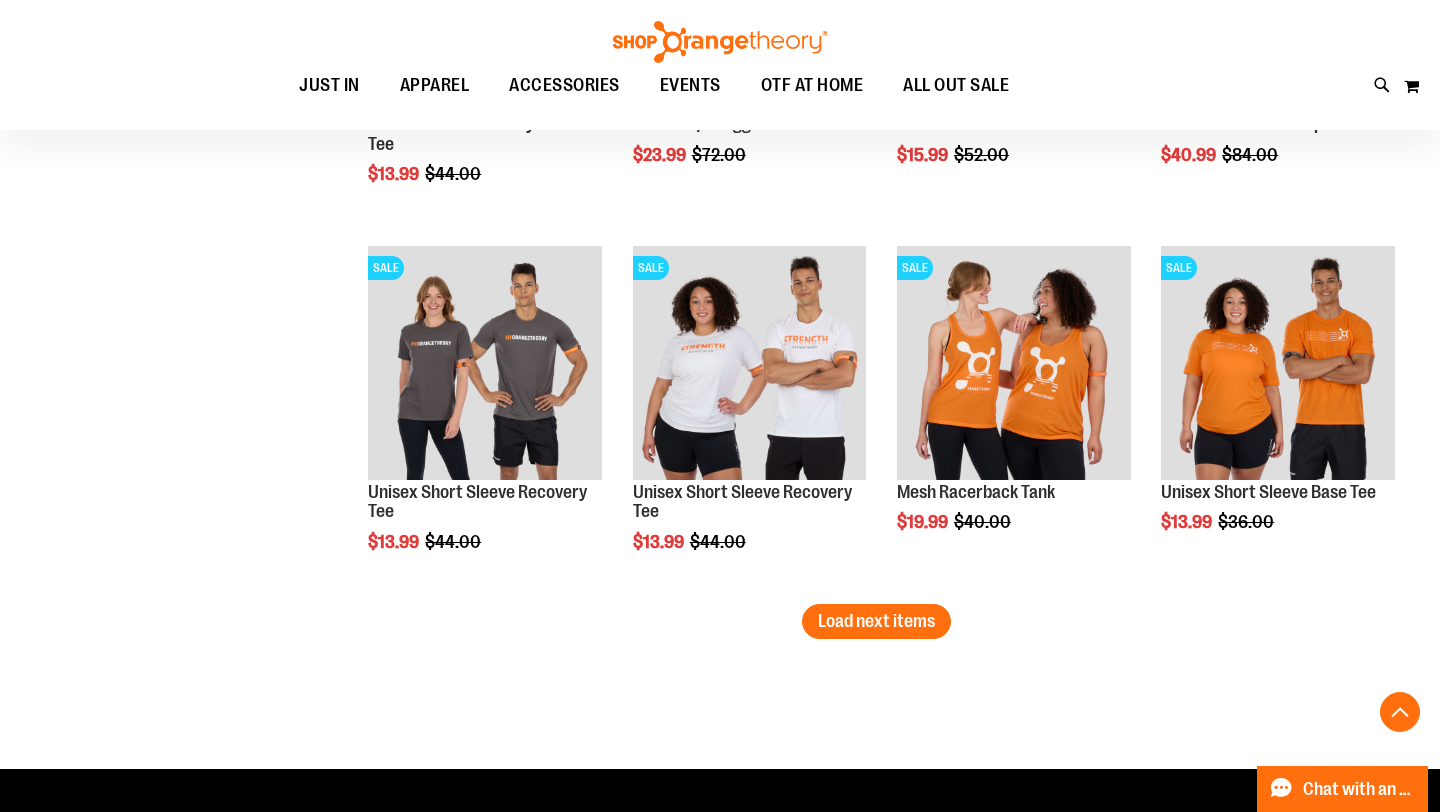 scroll, scrollTop: 6195, scrollLeft: 0, axis: vertical 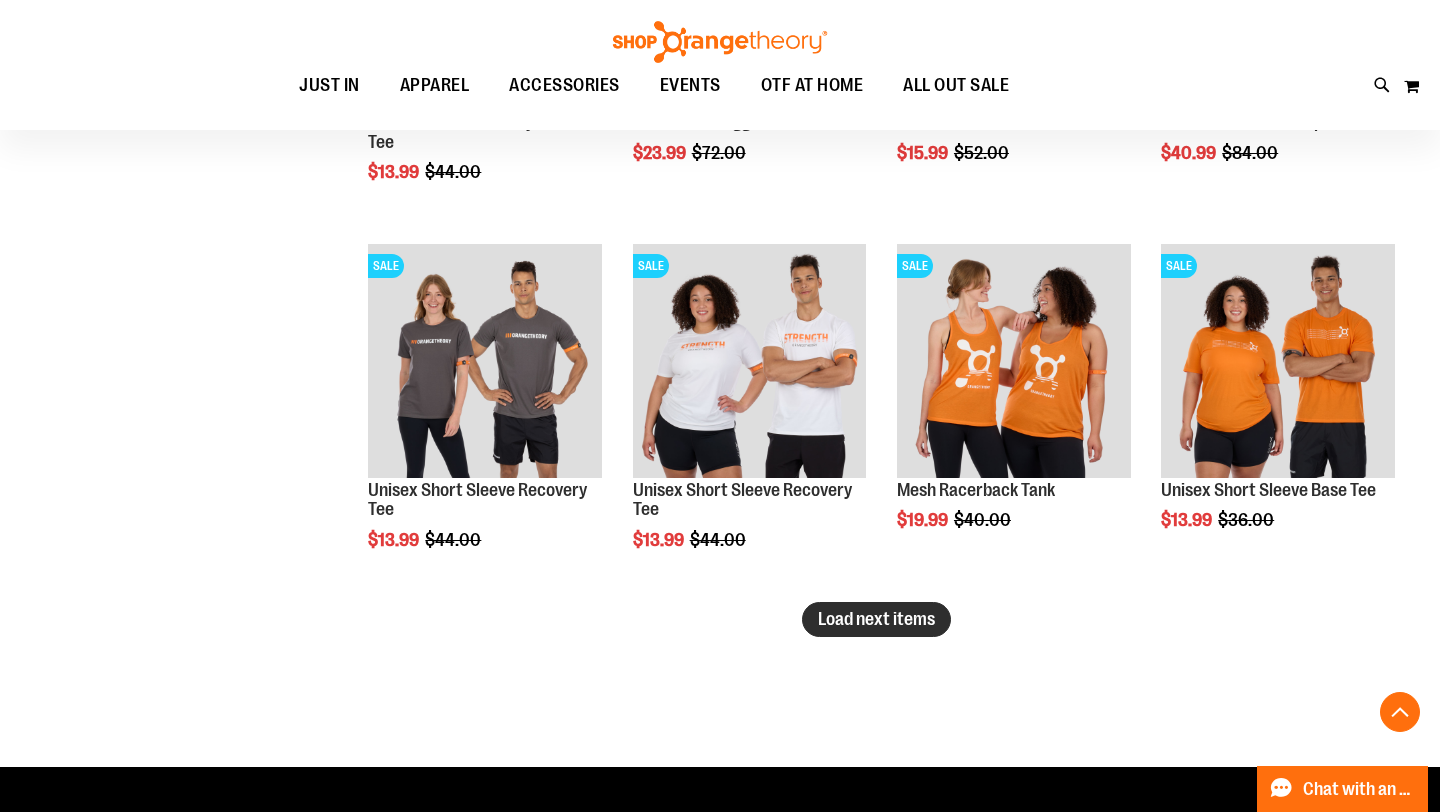 click on "Load next items" at bounding box center (876, 619) 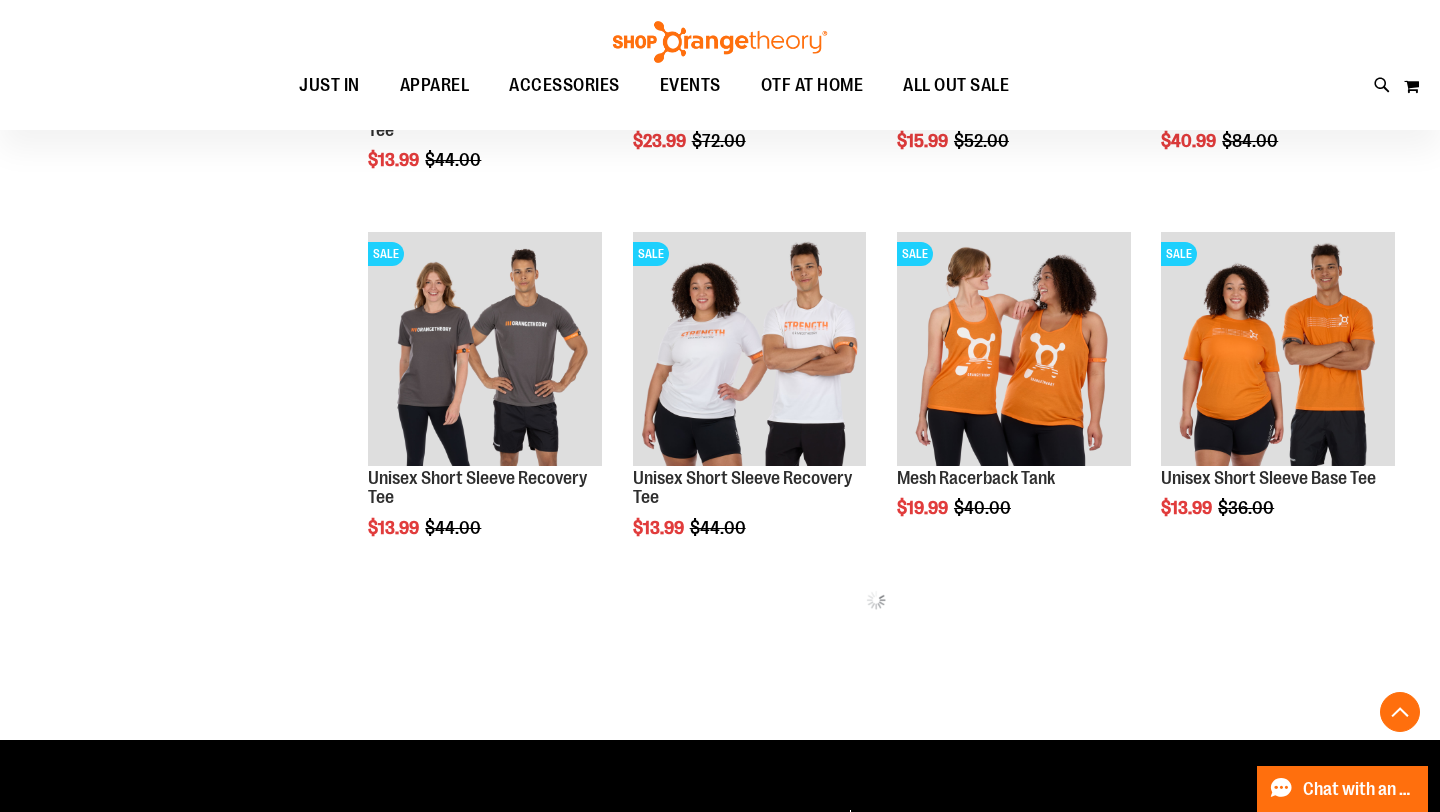 scroll, scrollTop: 6215, scrollLeft: 0, axis: vertical 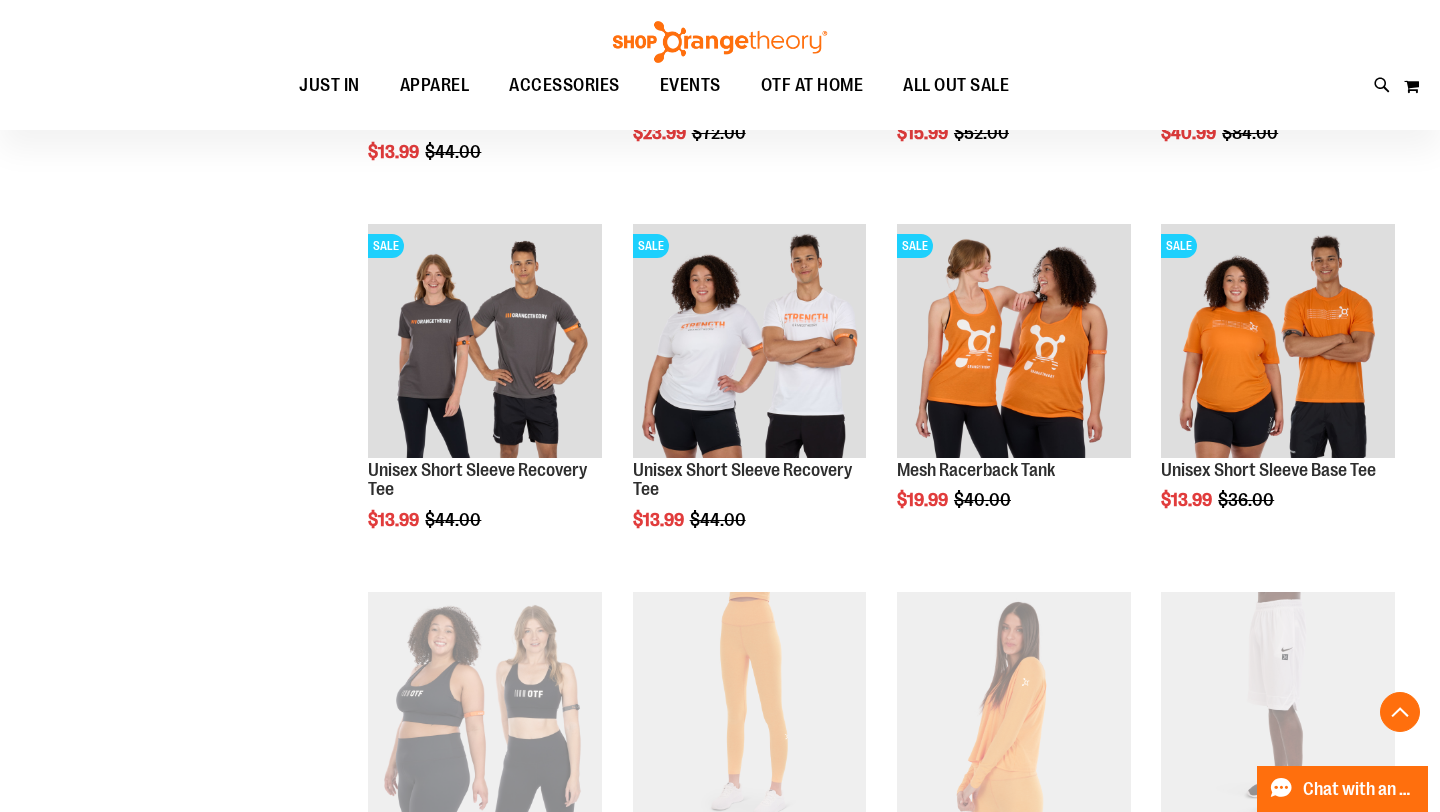drag, startPoint x: 511, startPoint y: 246, endPoint x: 272, endPoint y: 202, distance: 243.01646 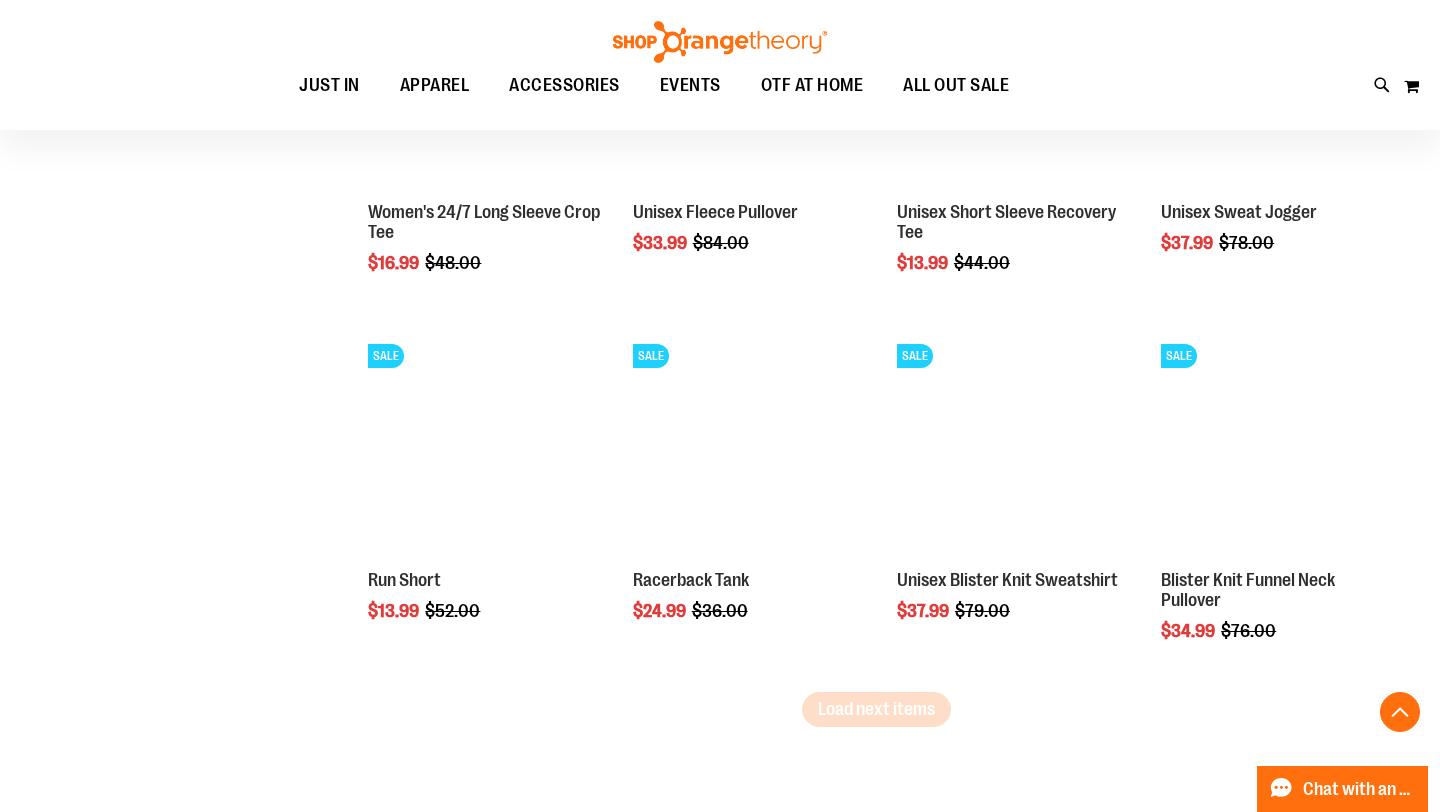 scroll, scrollTop: 7250, scrollLeft: 0, axis: vertical 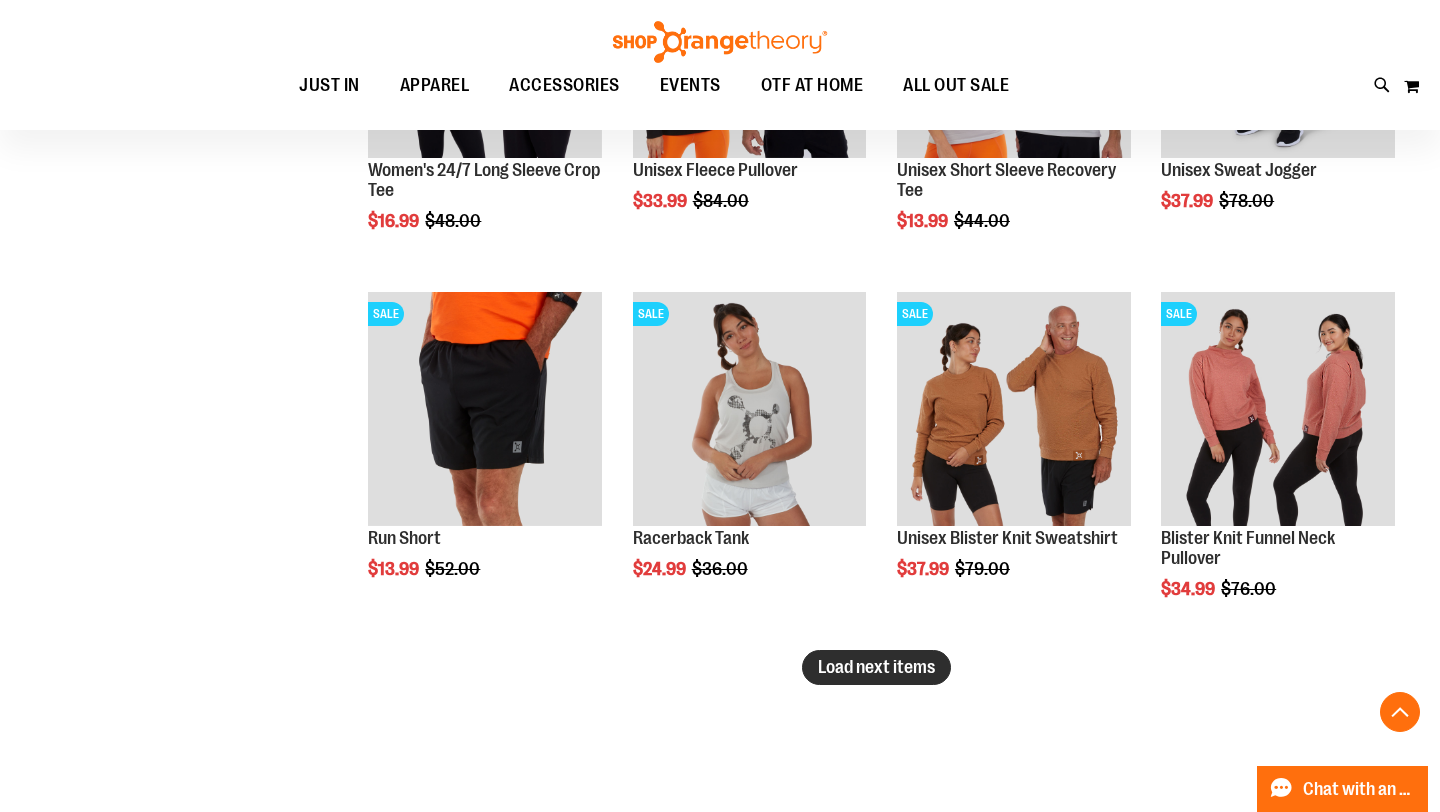 click on "Load next items" at bounding box center (876, 667) 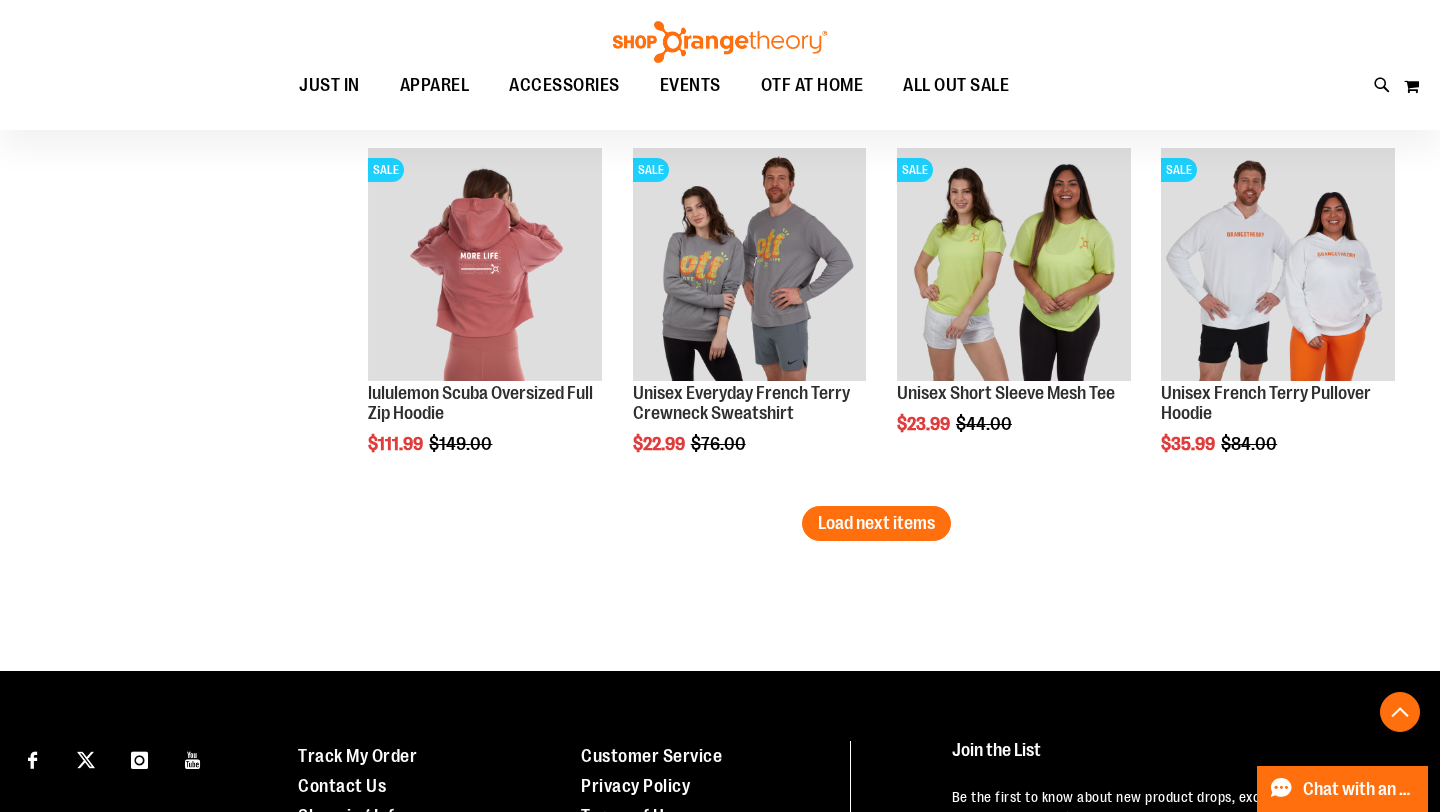scroll, scrollTop: 8435, scrollLeft: 0, axis: vertical 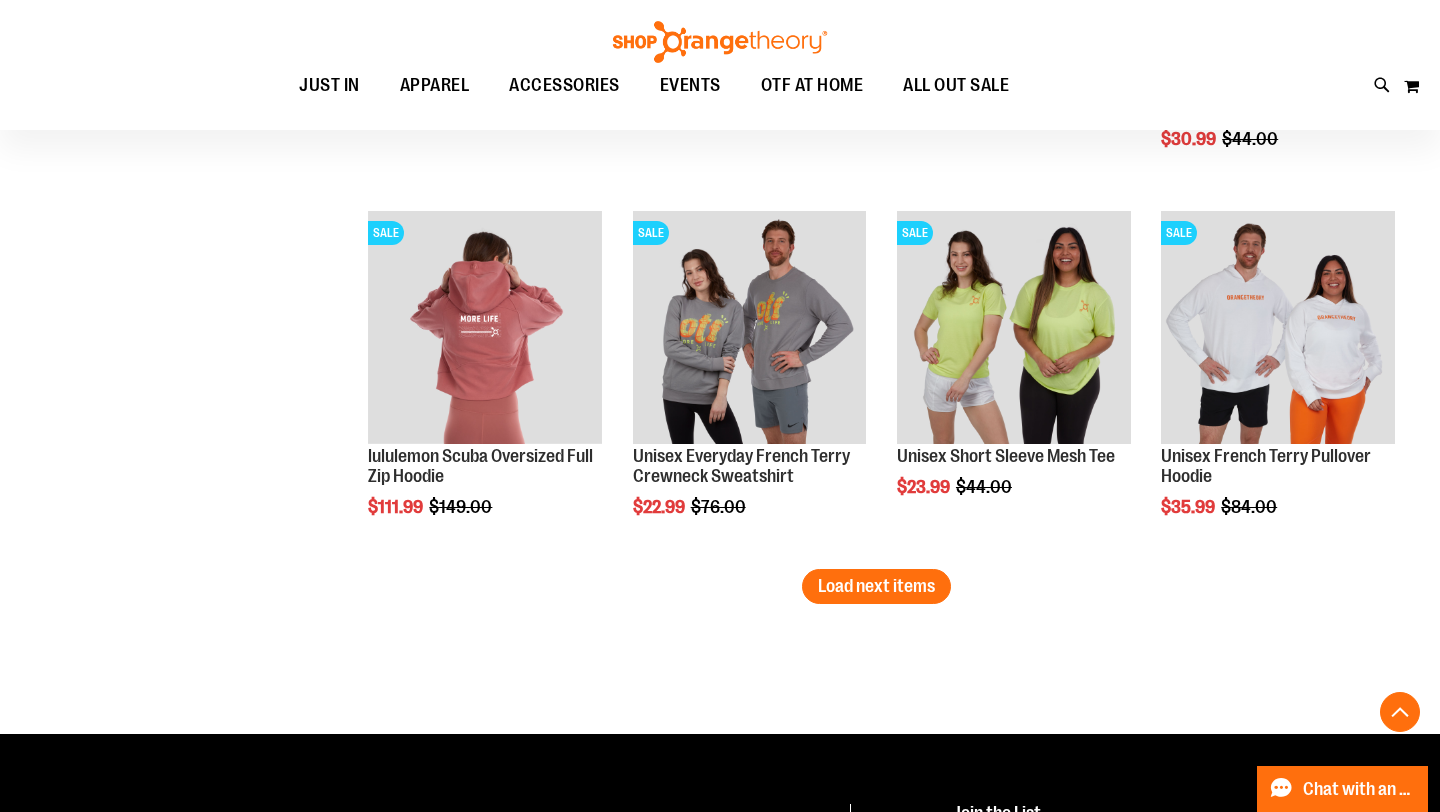 click on "Load next items" at bounding box center (876, 586) 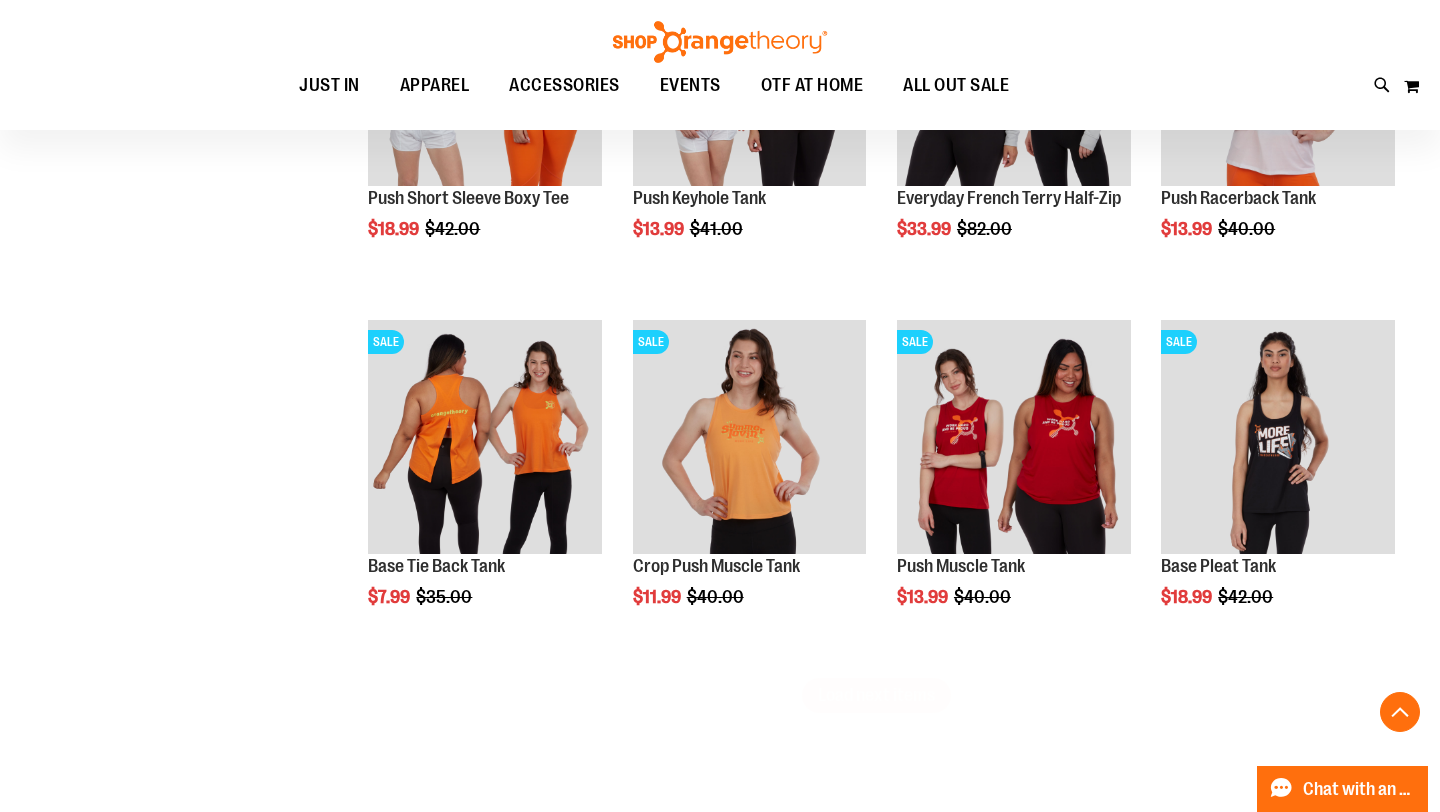 scroll, scrollTop: 9475, scrollLeft: 0, axis: vertical 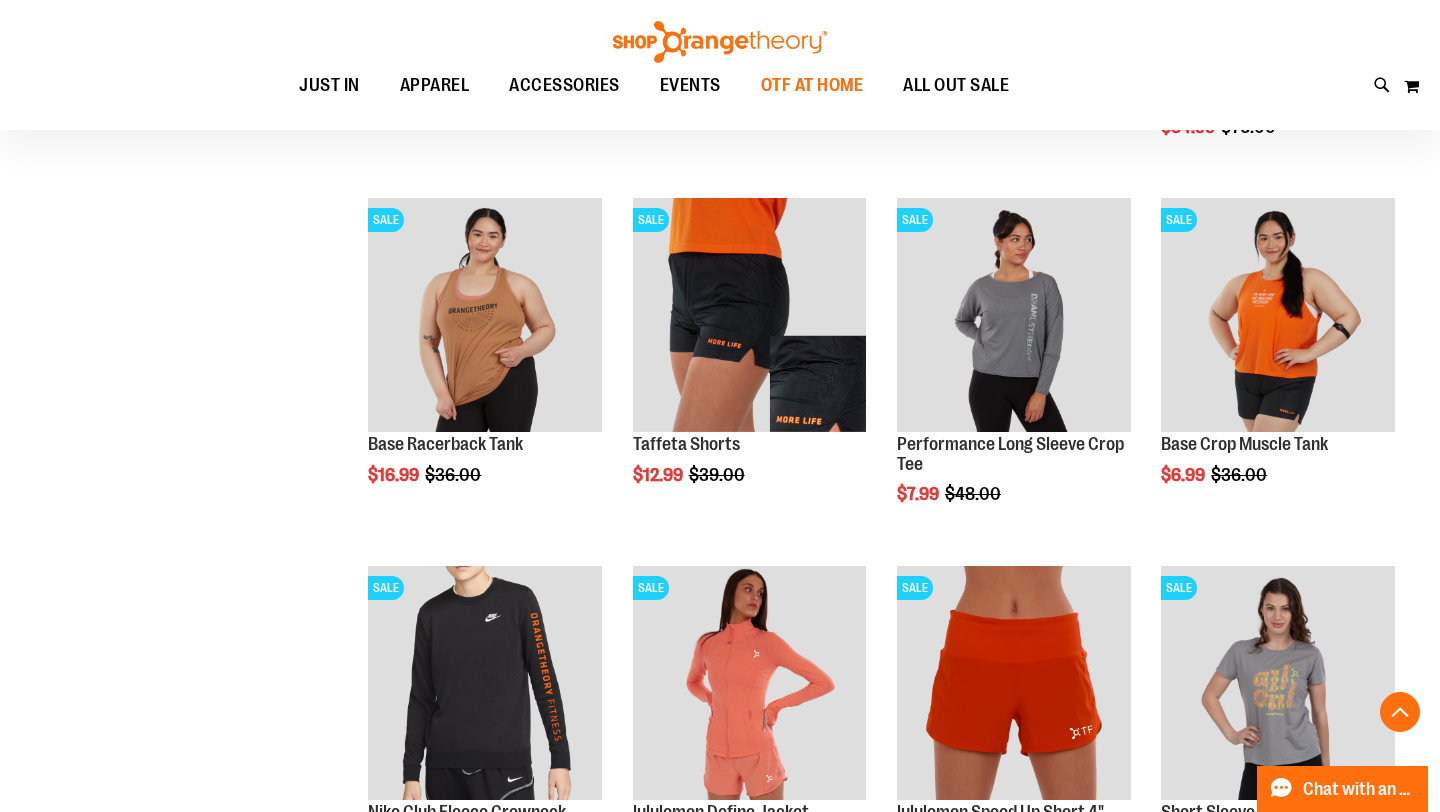 click on "OTF AT HOME" at bounding box center (812, 85) 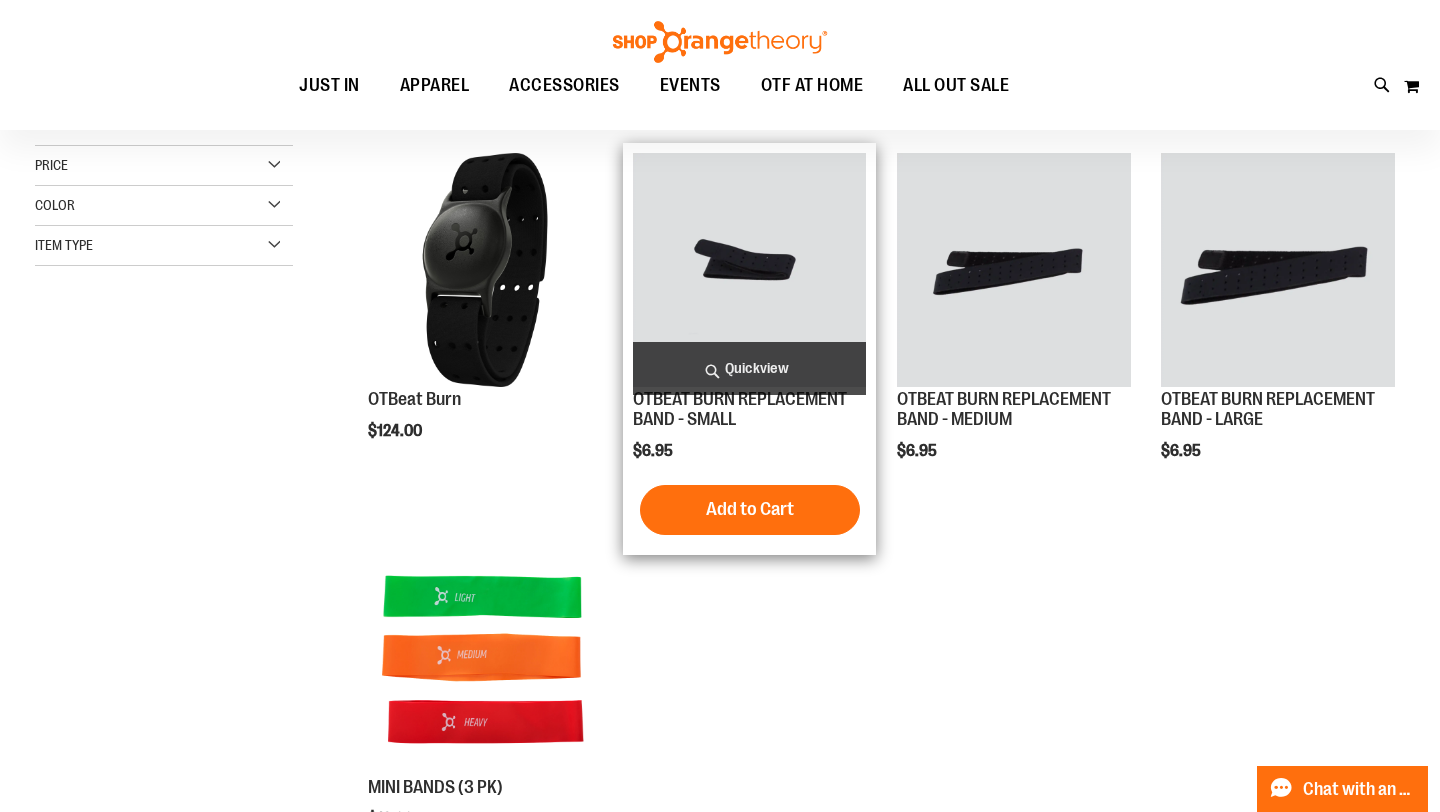 scroll, scrollTop: 0, scrollLeft: 0, axis: both 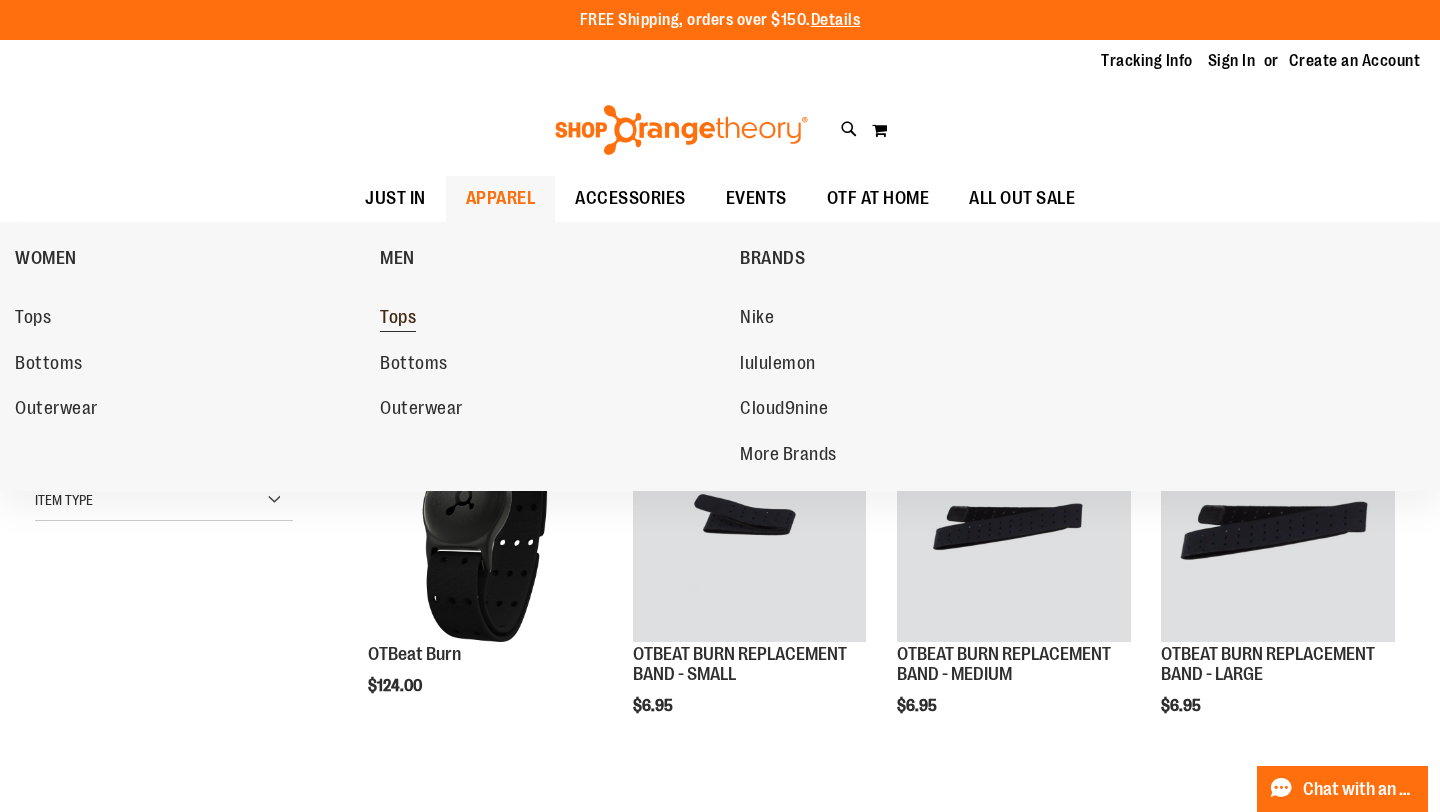click on "Tops" at bounding box center [398, 319] 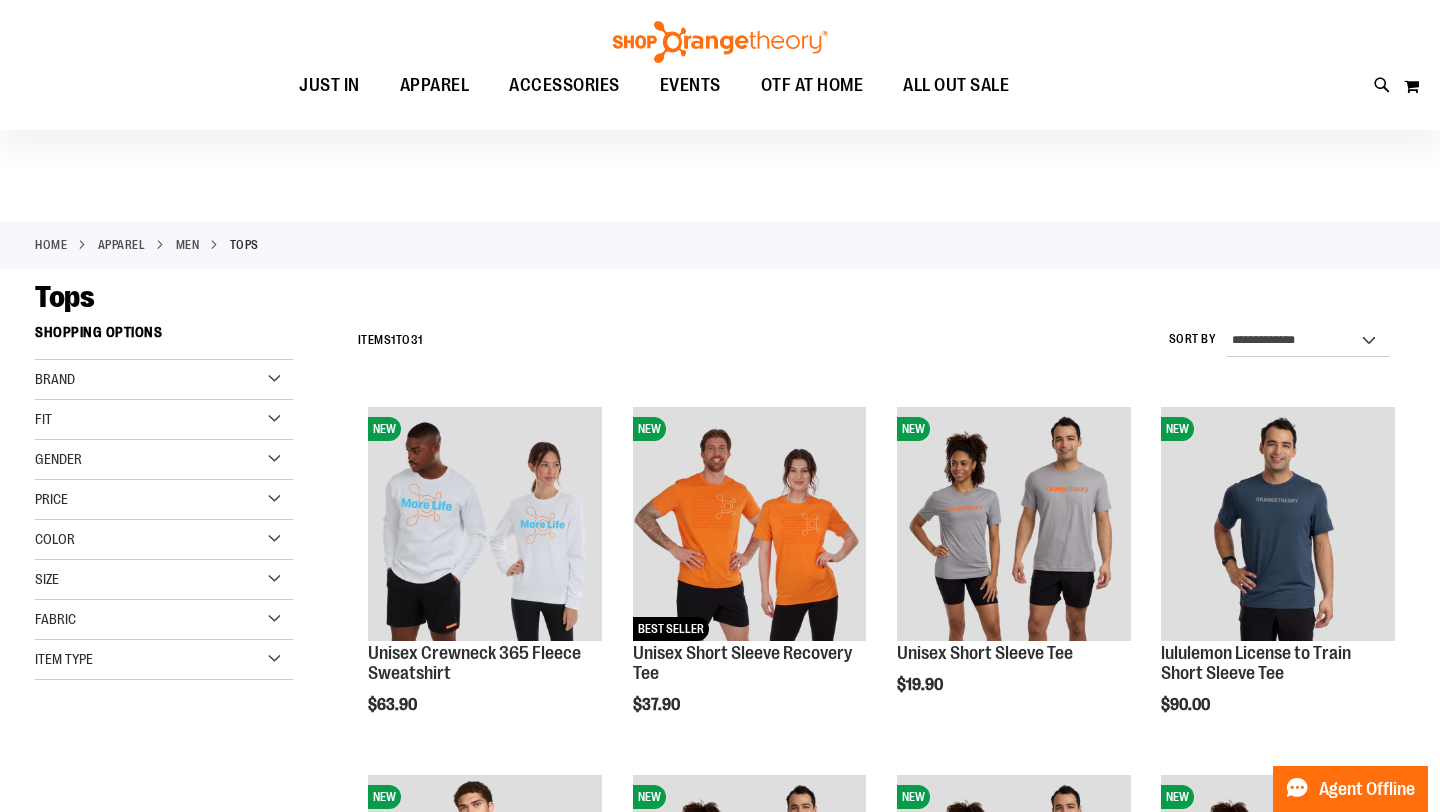 scroll, scrollTop: 366, scrollLeft: 0, axis: vertical 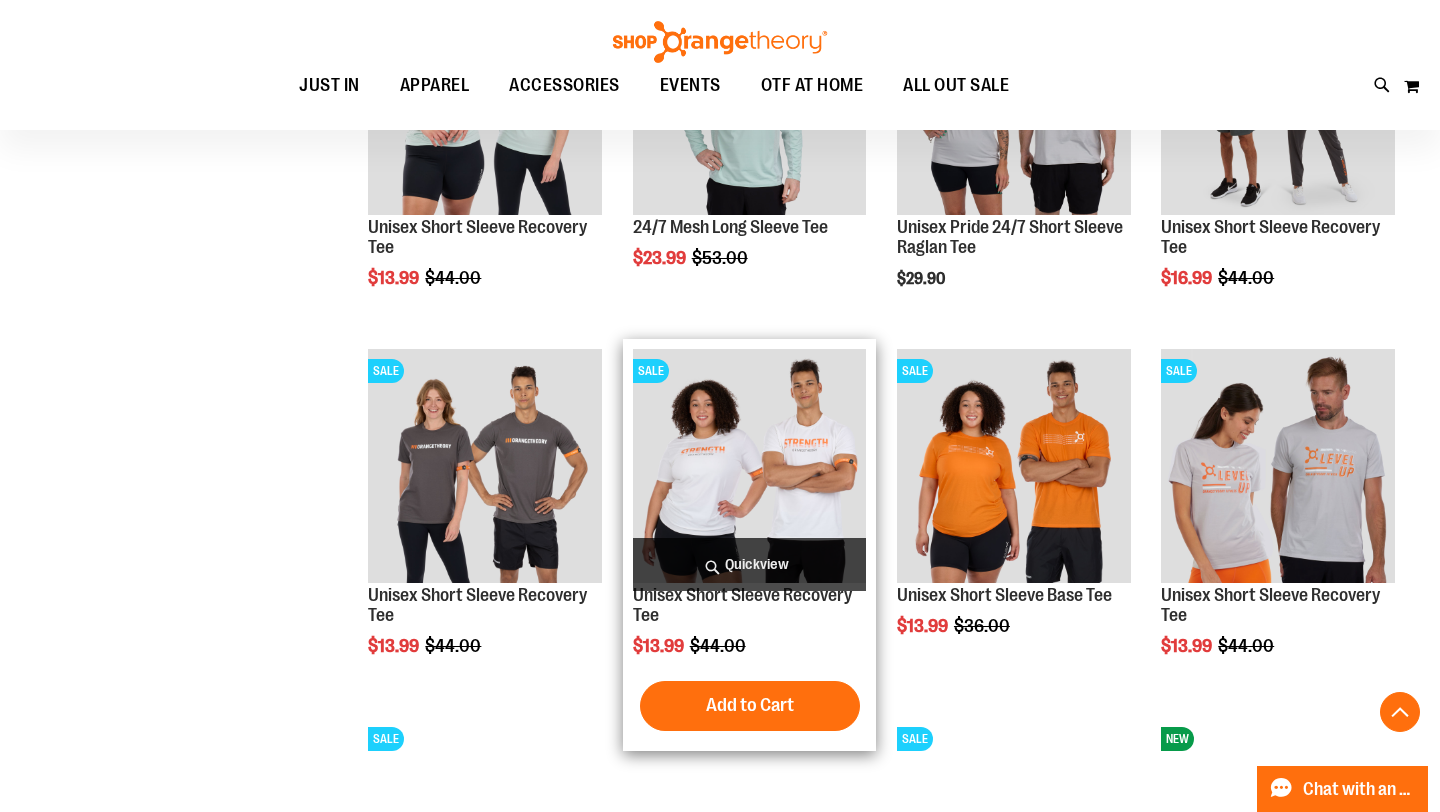 click at bounding box center [750, 466] 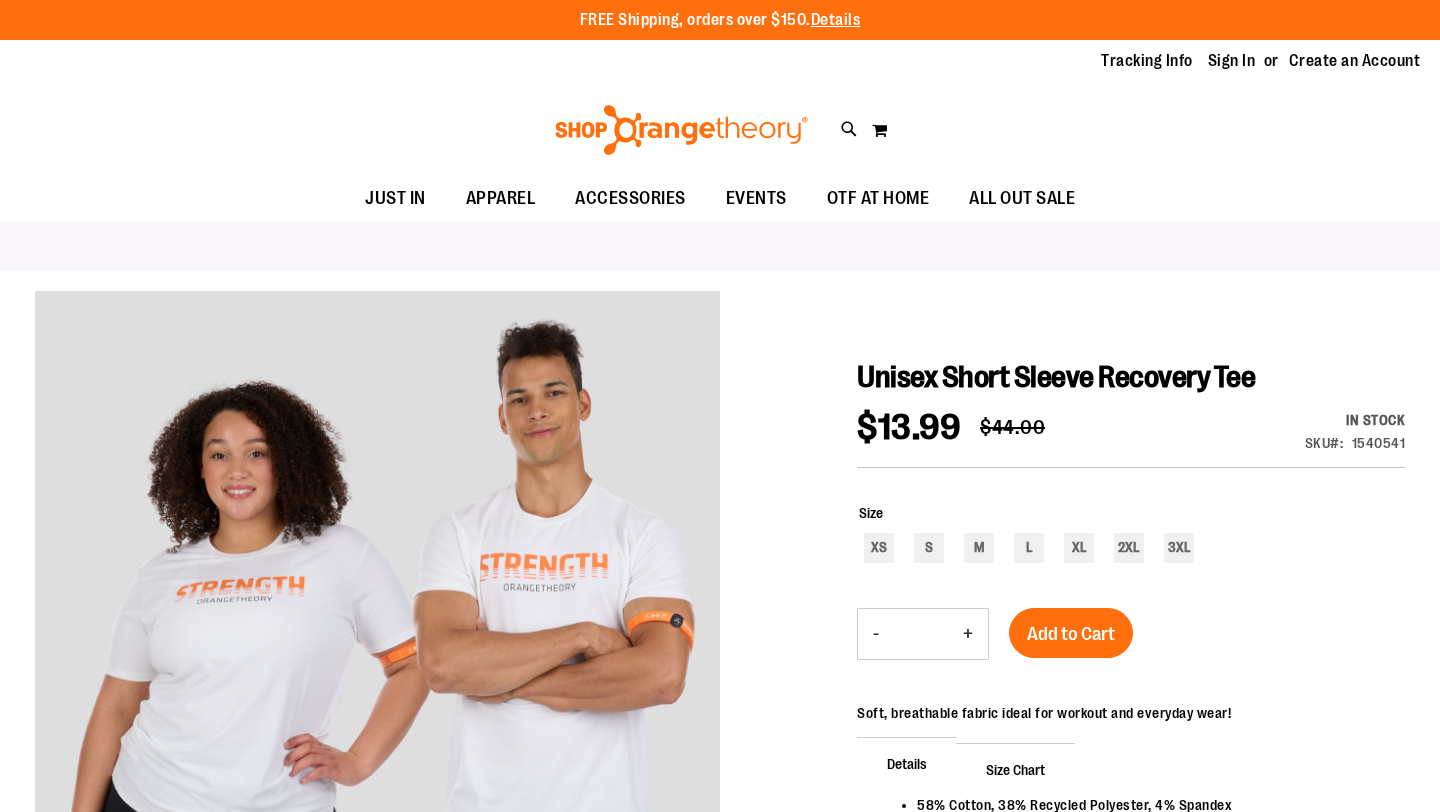 scroll, scrollTop: 0, scrollLeft: 0, axis: both 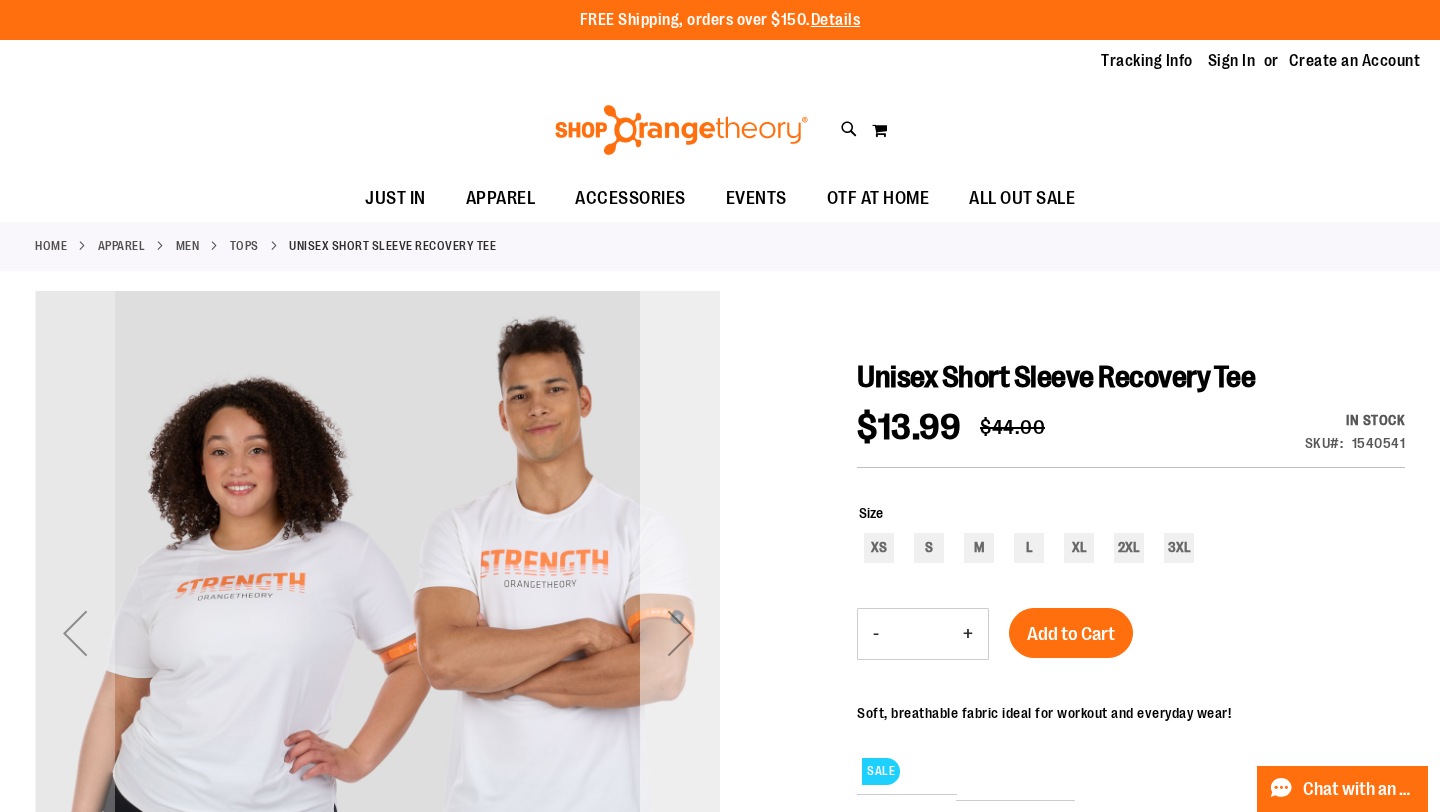 click at bounding box center [680, 633] 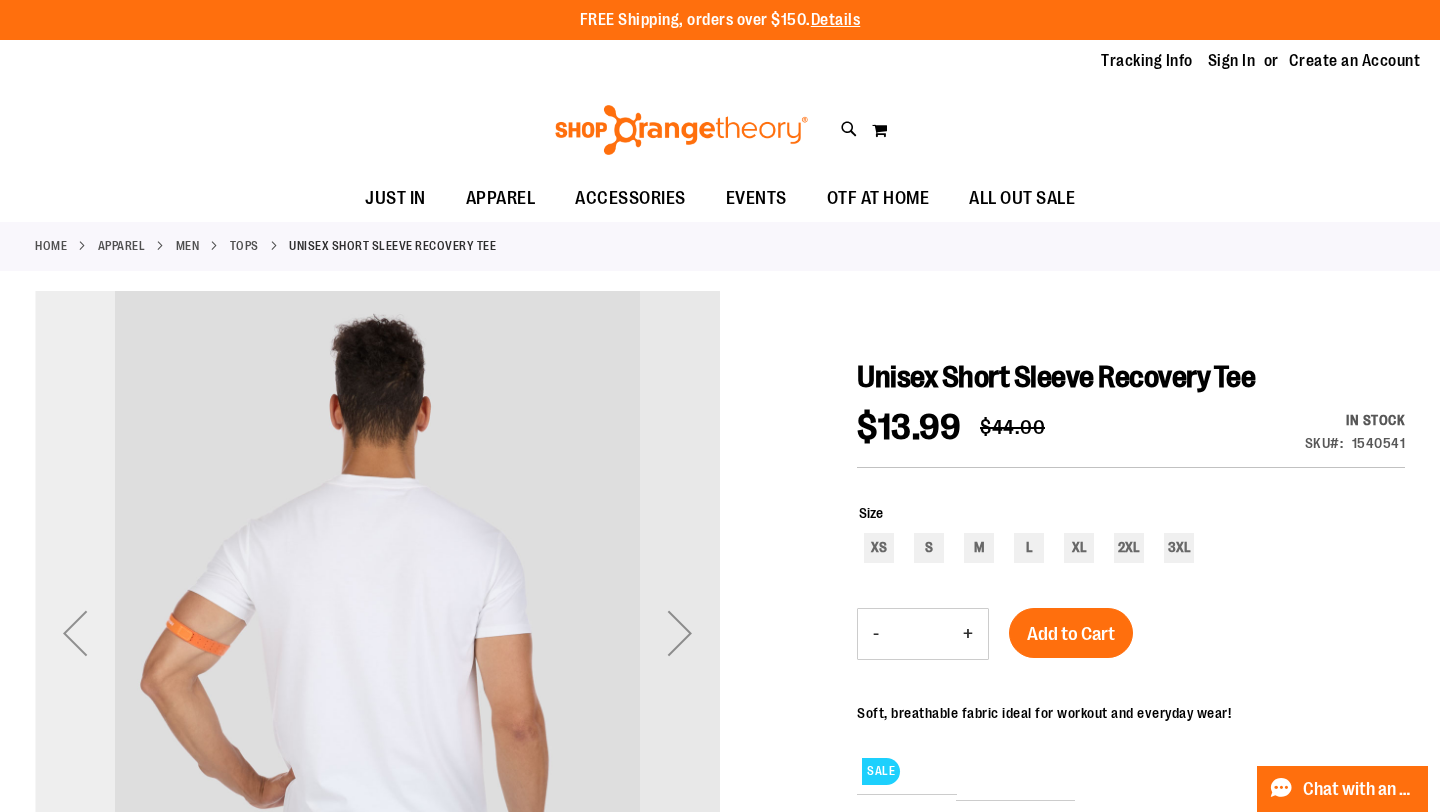 click at bounding box center (75, 633) 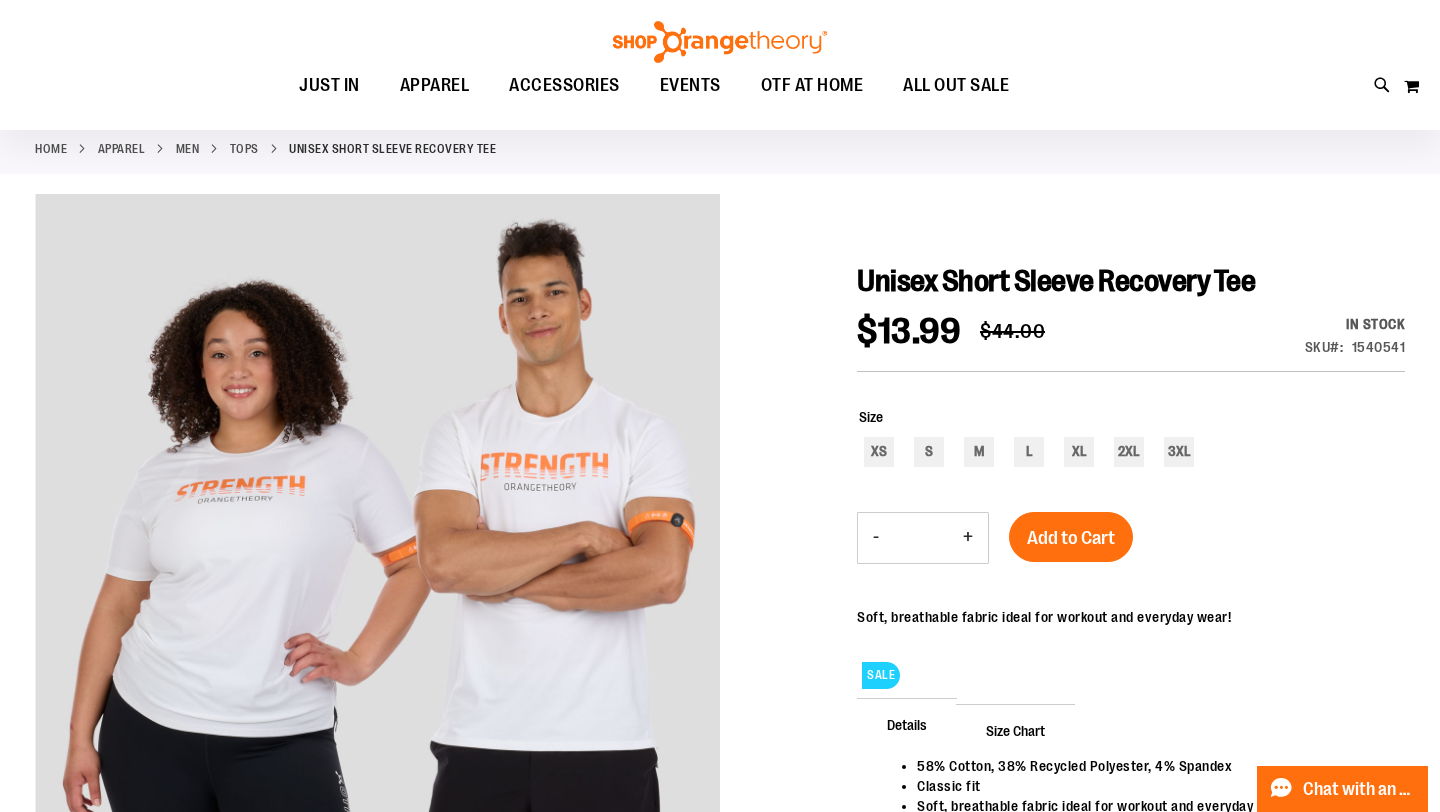 scroll, scrollTop: 91, scrollLeft: 0, axis: vertical 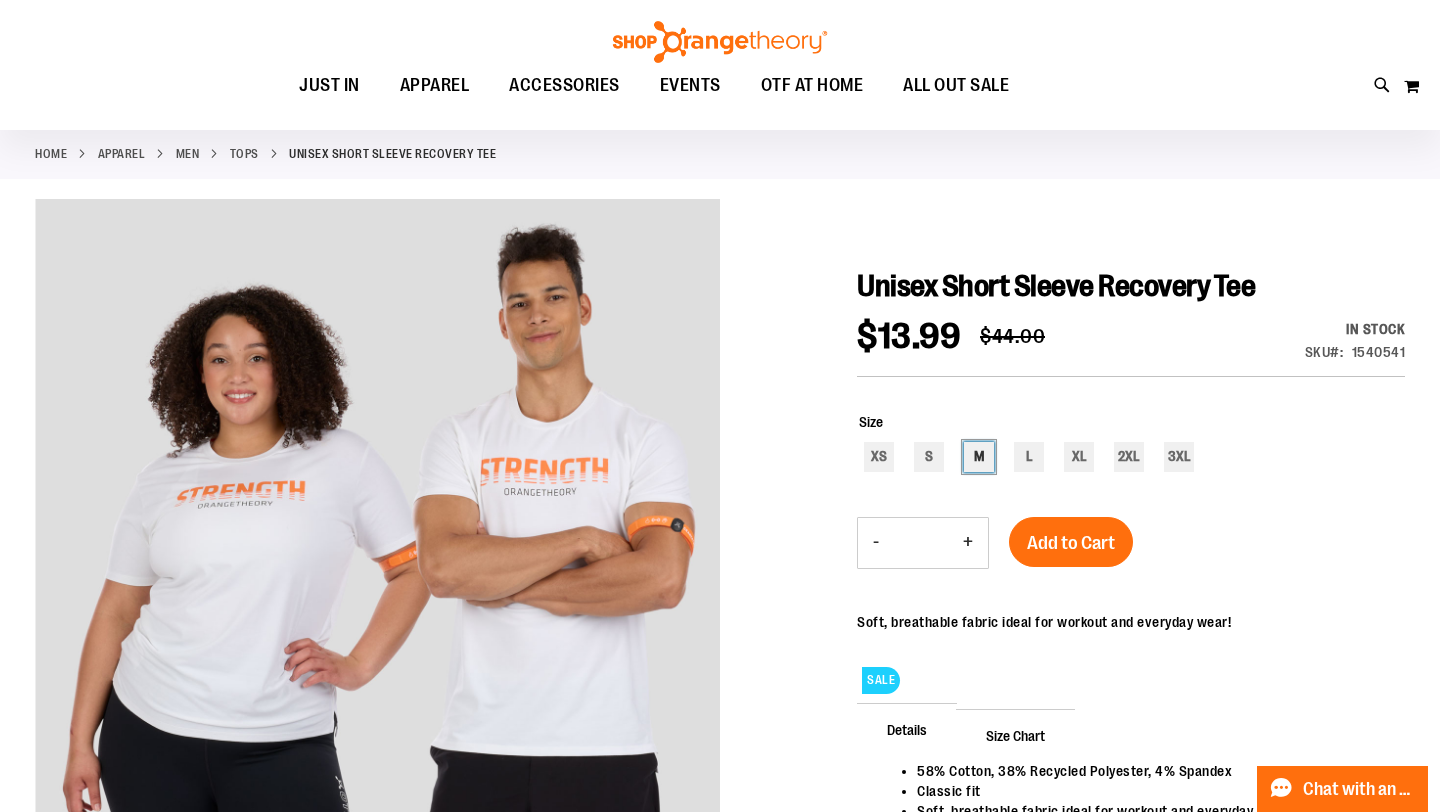 click on "M" at bounding box center [979, 457] 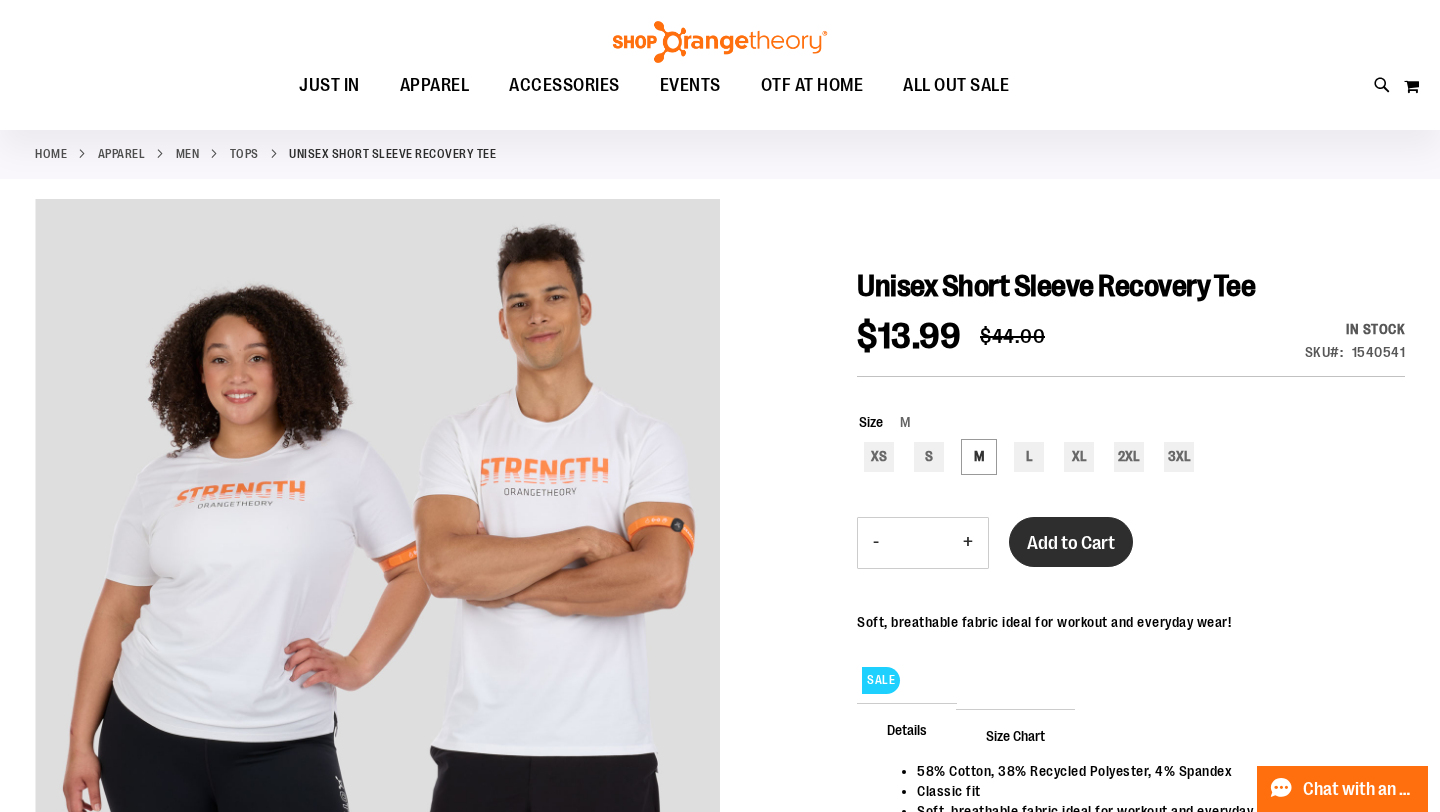click on "Add to Cart" at bounding box center [1071, 543] 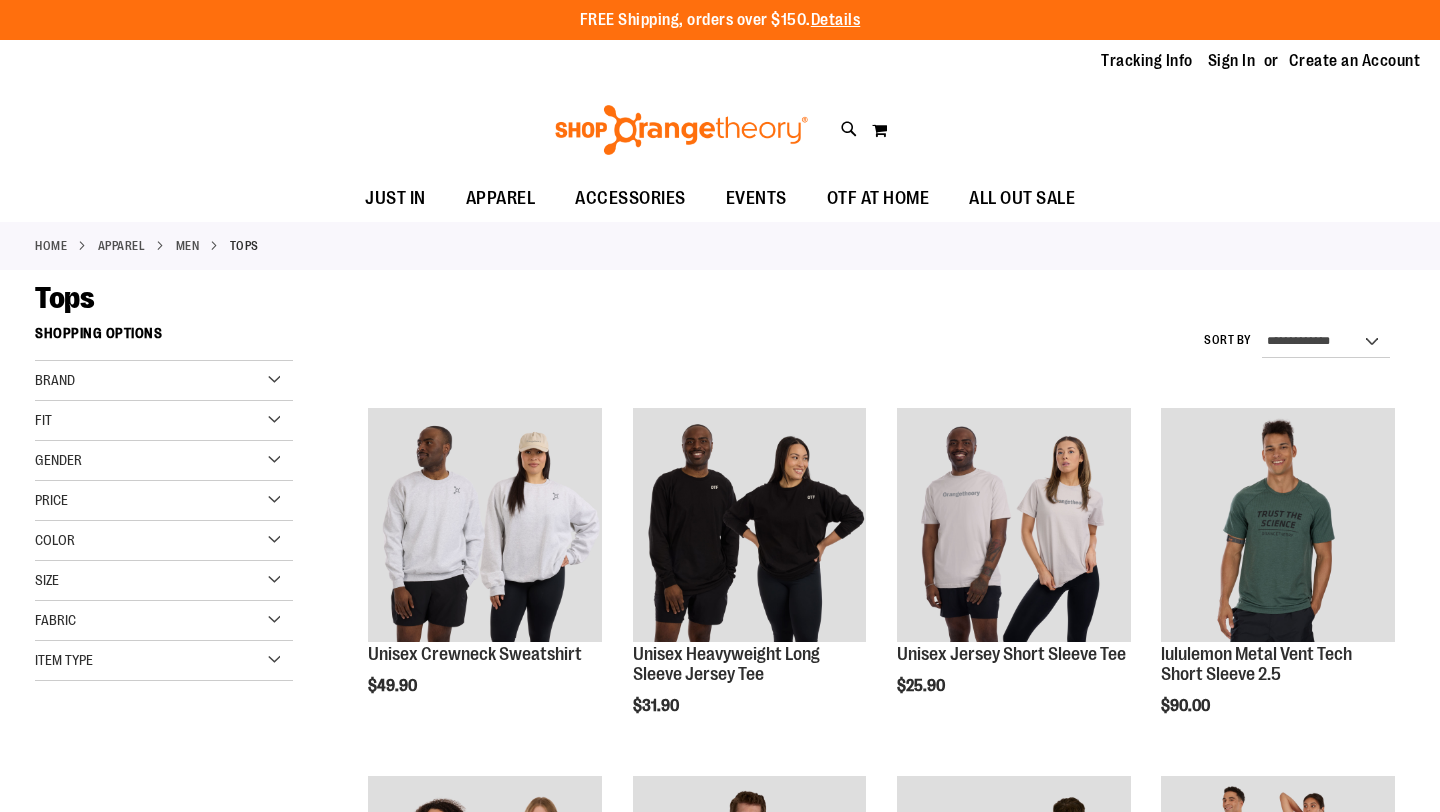scroll, scrollTop: 0, scrollLeft: 0, axis: both 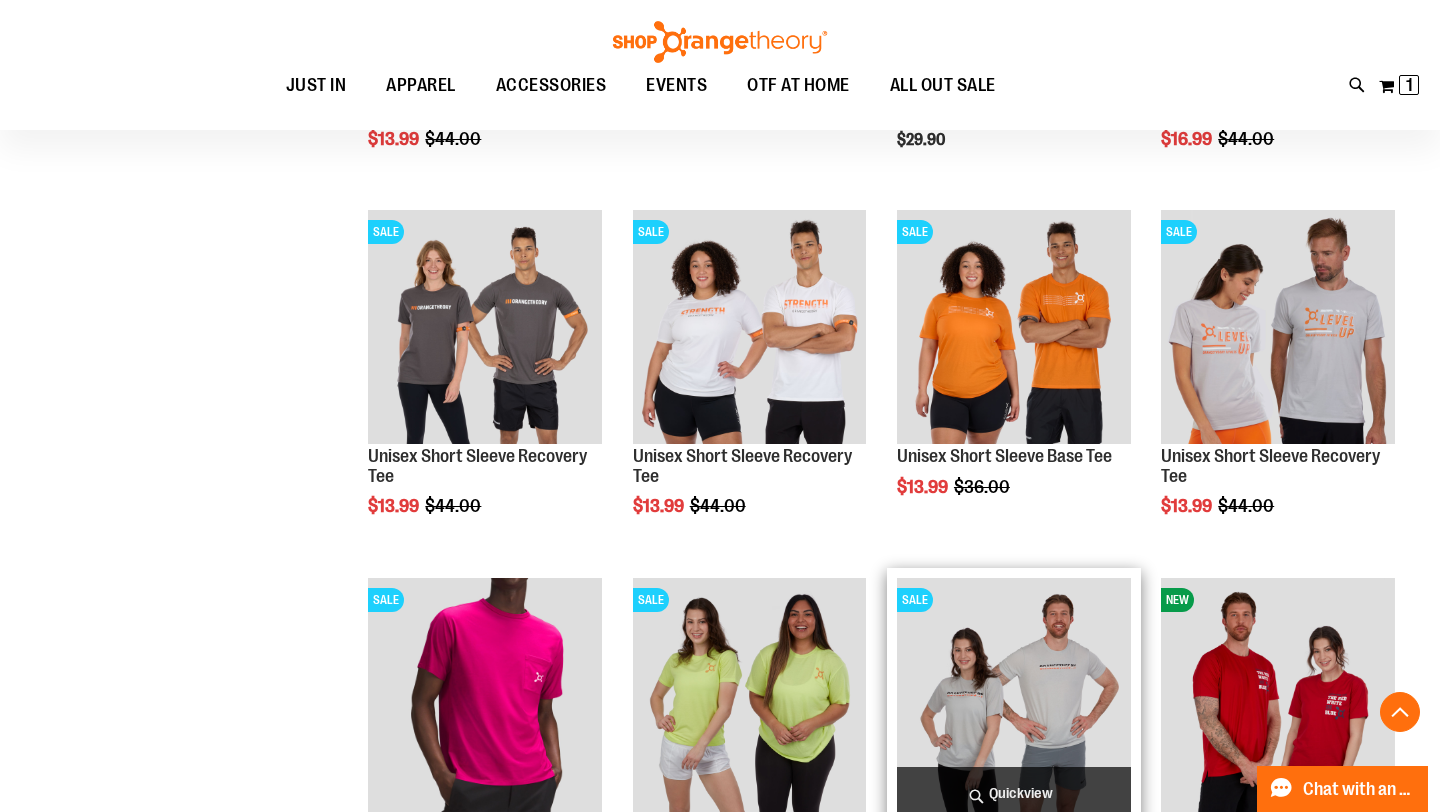 click at bounding box center [1014, 695] 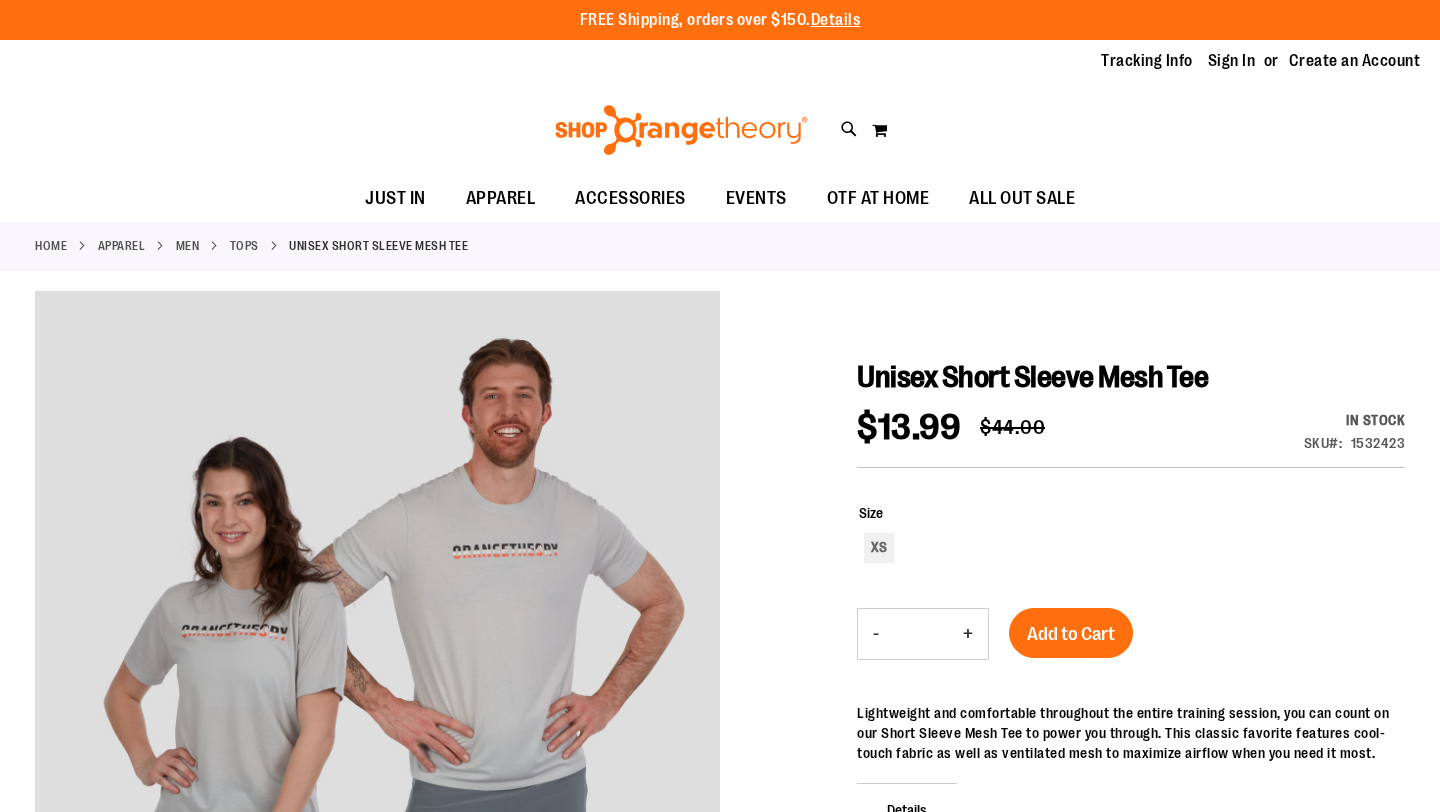 scroll, scrollTop: 0, scrollLeft: 0, axis: both 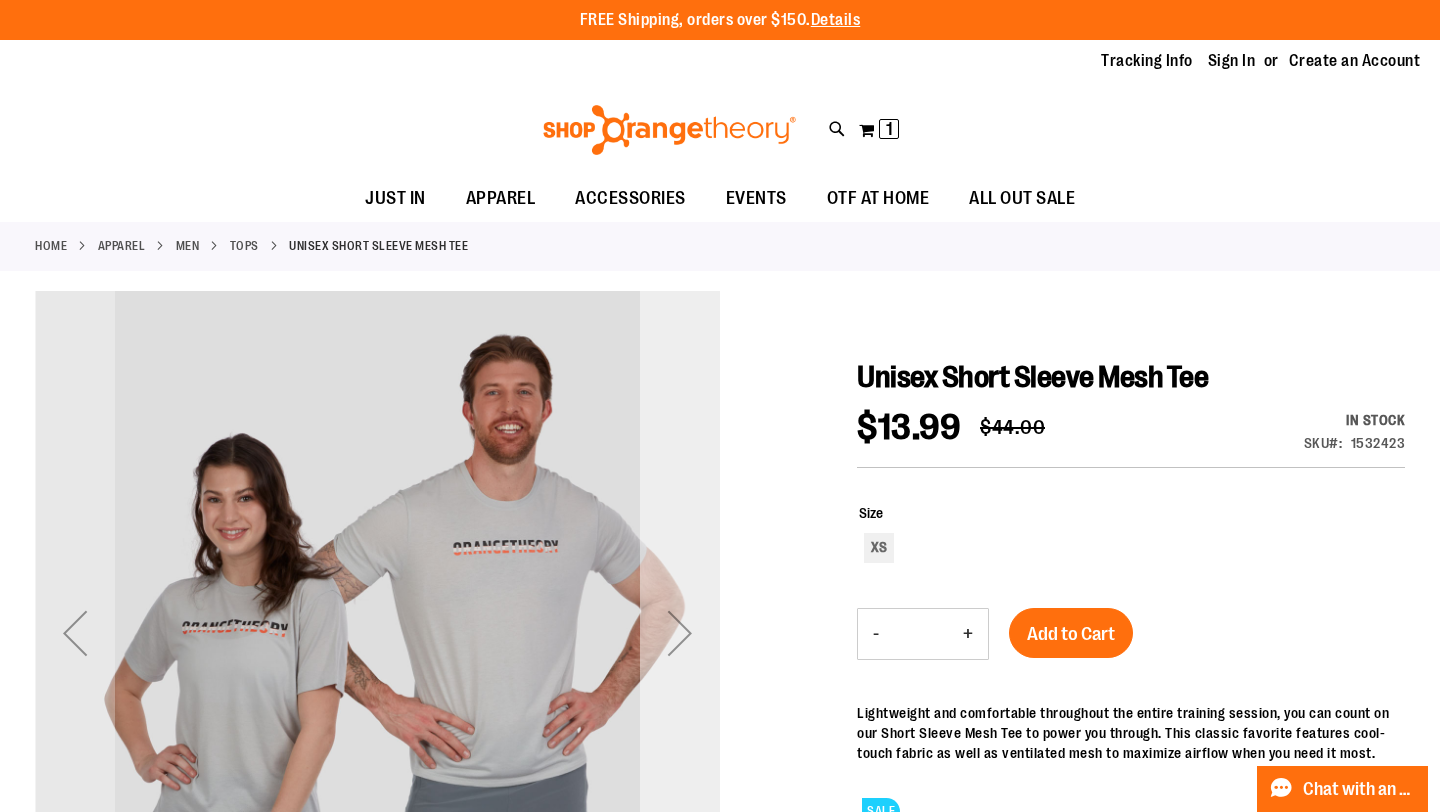 click at bounding box center (680, 633) 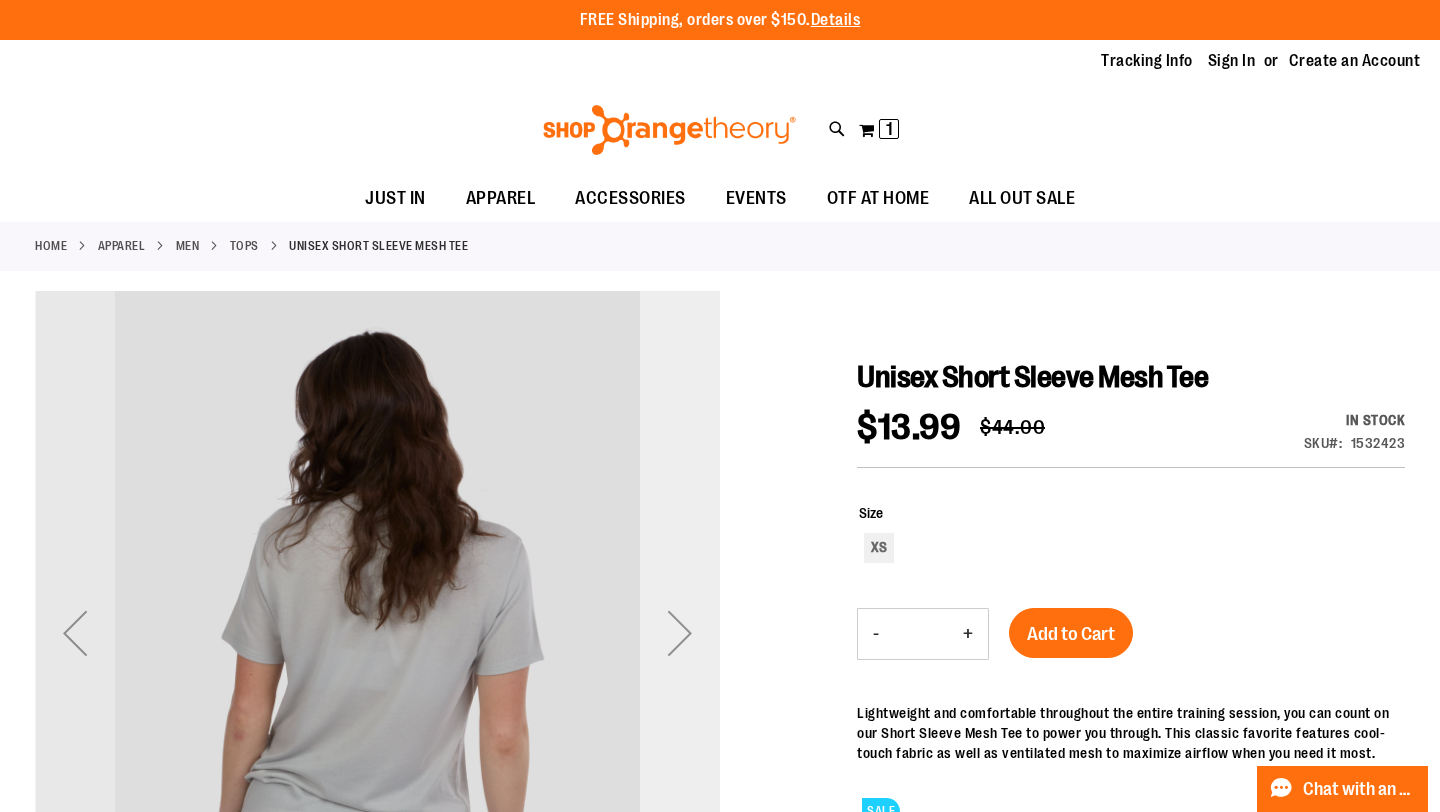 click at bounding box center [680, 633] 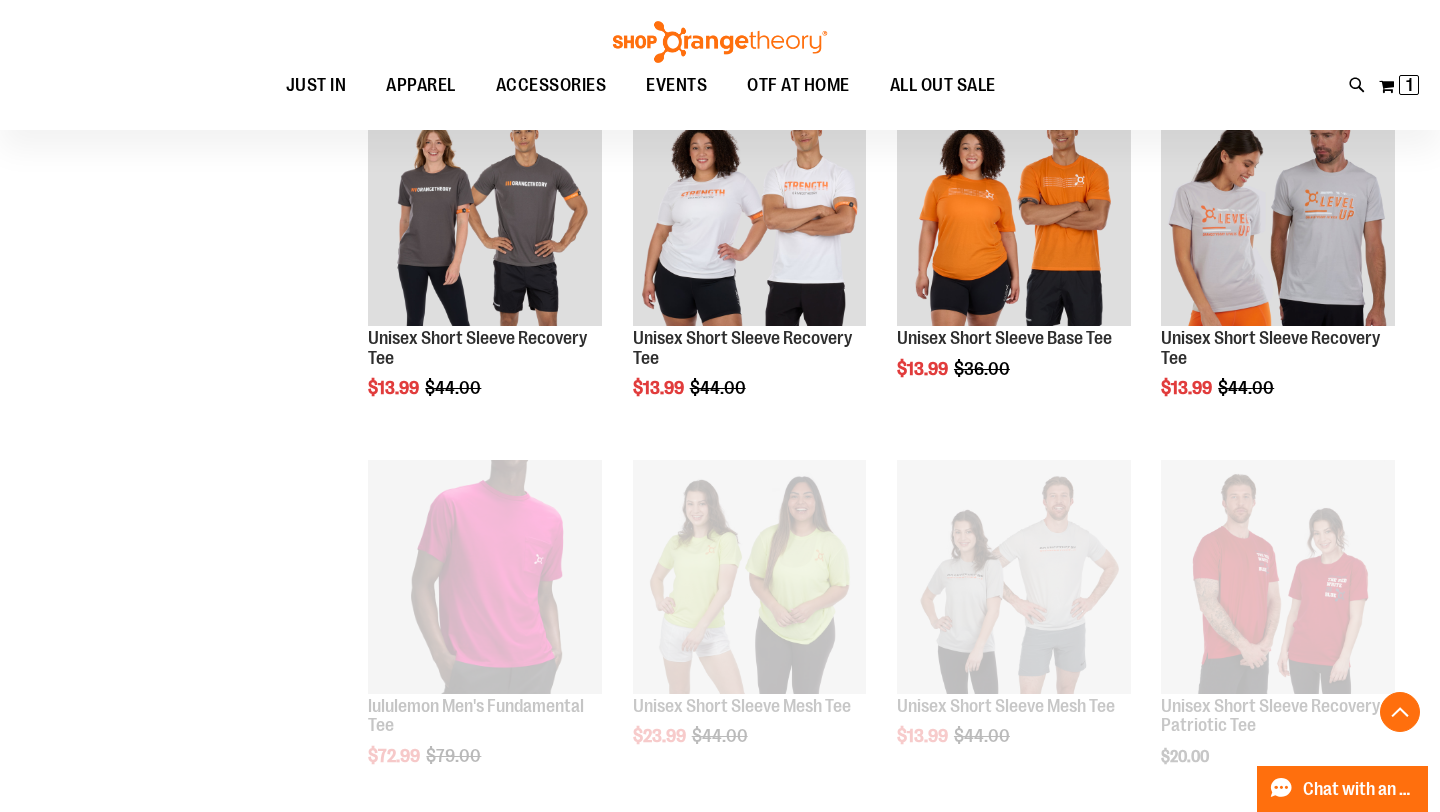 scroll, scrollTop: 551, scrollLeft: 0, axis: vertical 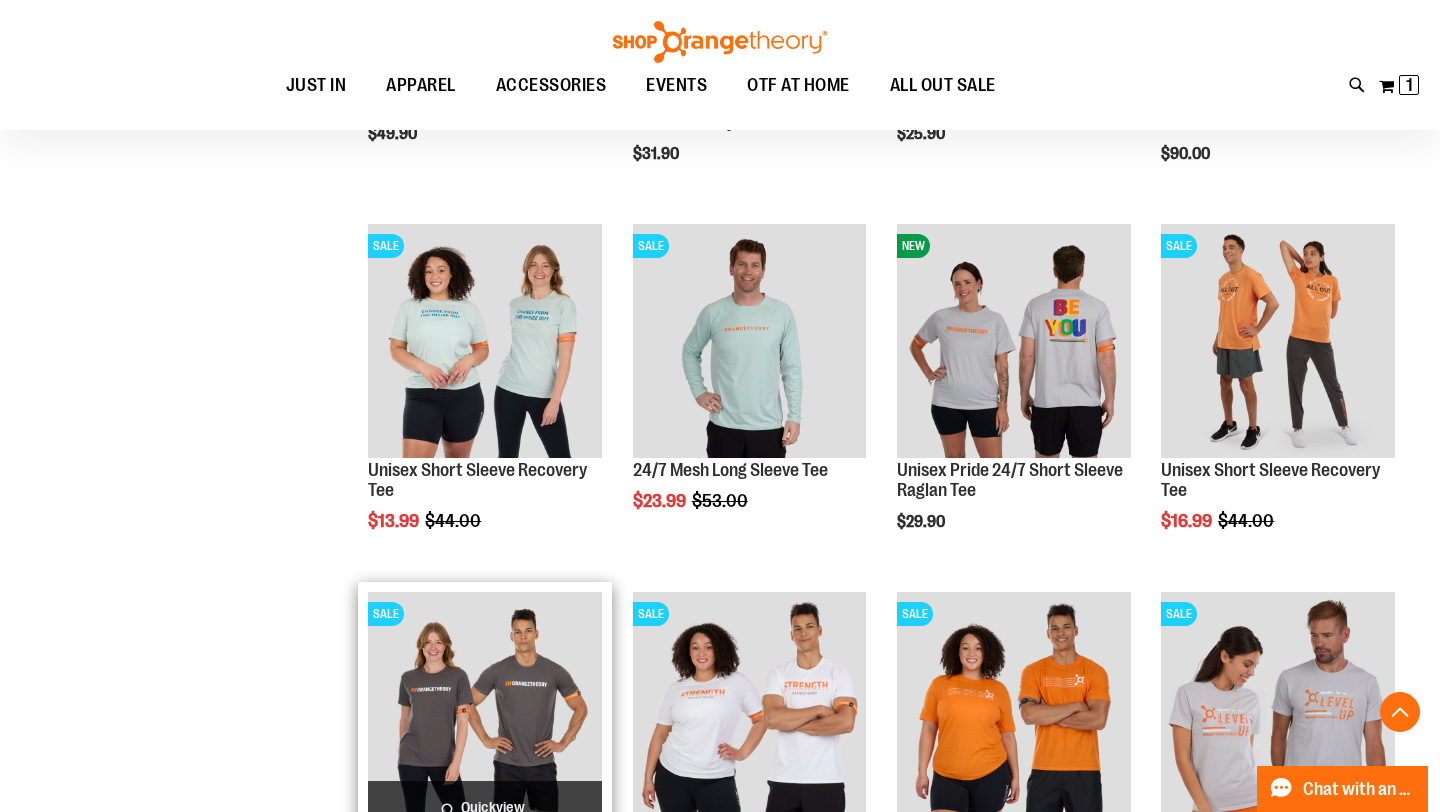 click at bounding box center [485, 709] 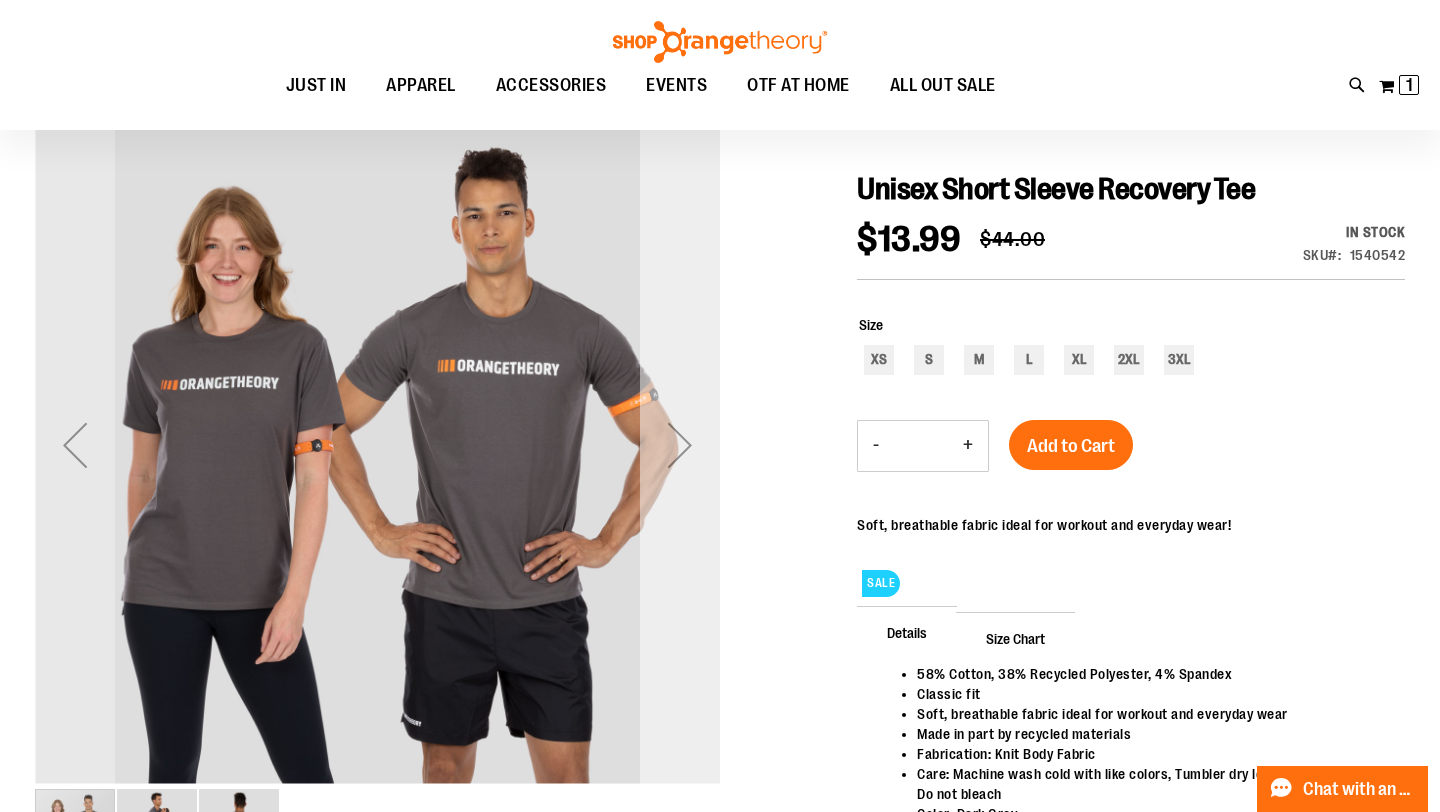 scroll, scrollTop: 187, scrollLeft: 0, axis: vertical 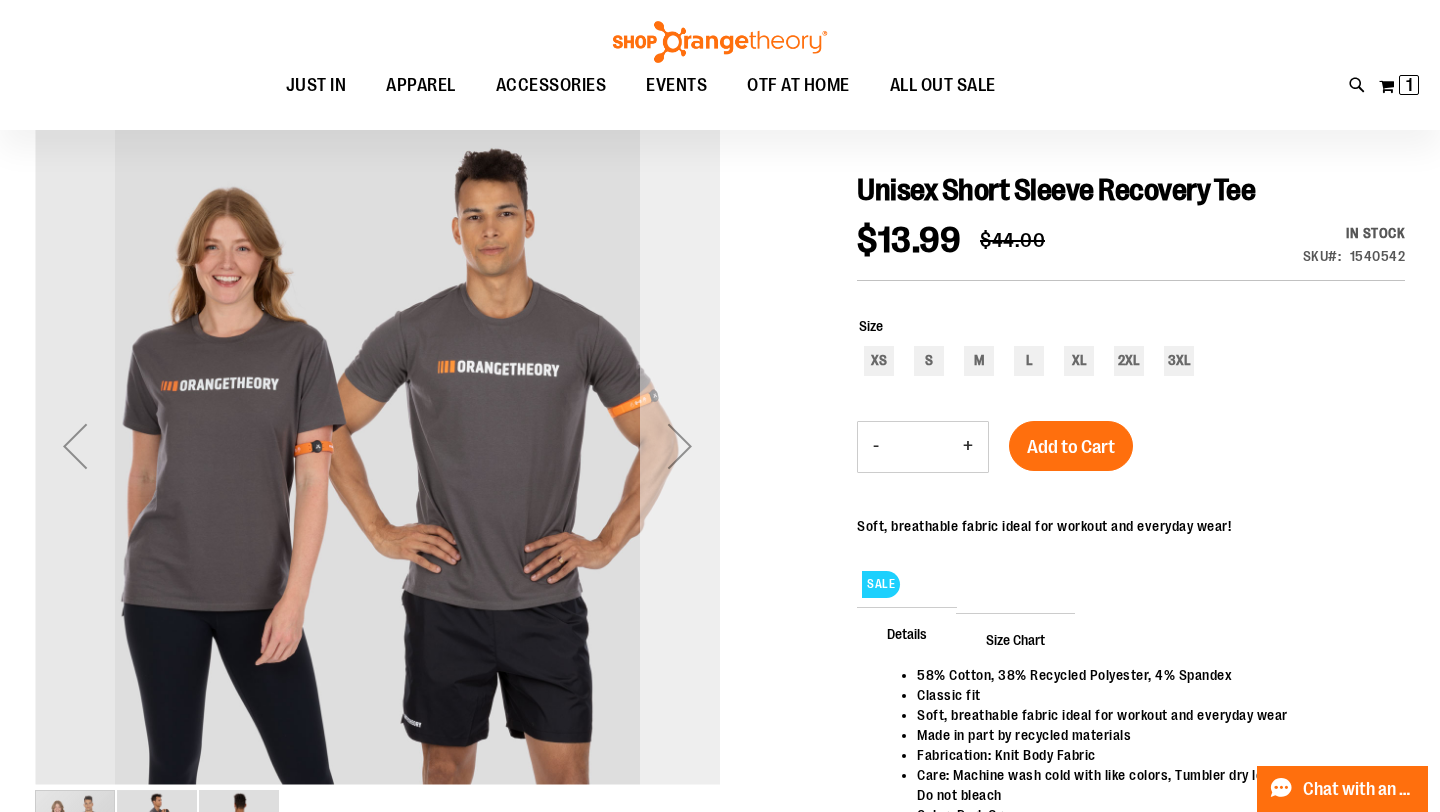 click at bounding box center (680, 445) 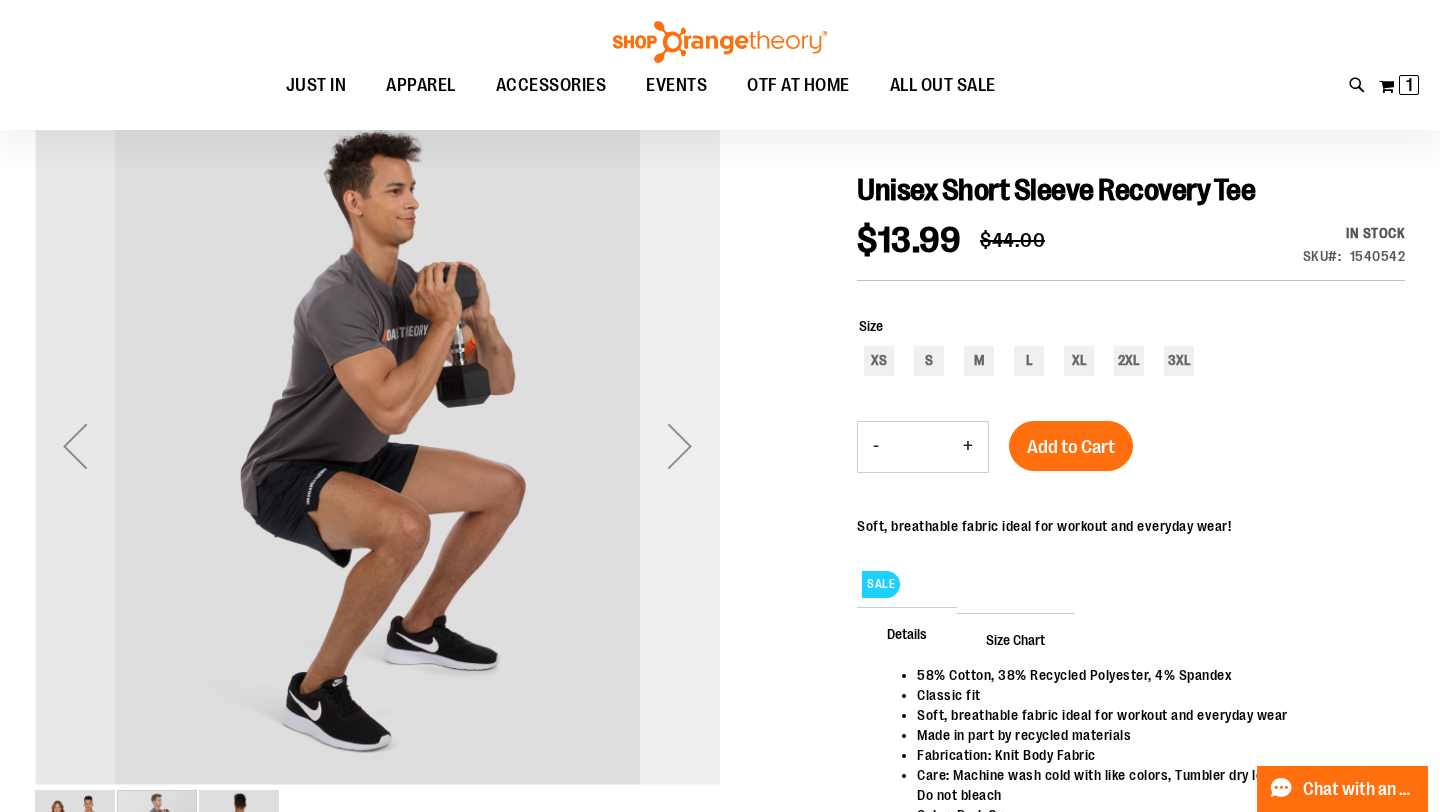 click at bounding box center (680, 445) 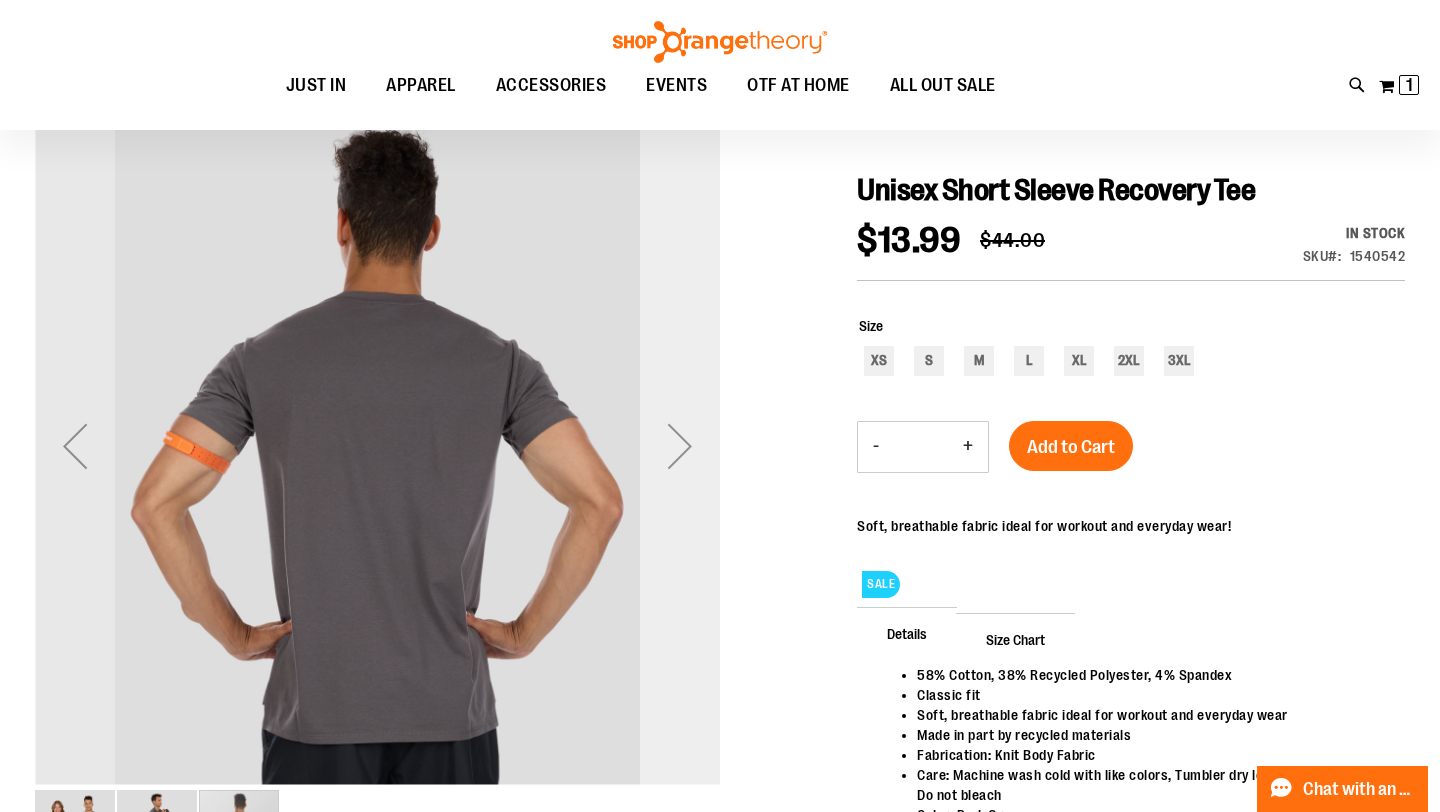 click at bounding box center [680, 445] 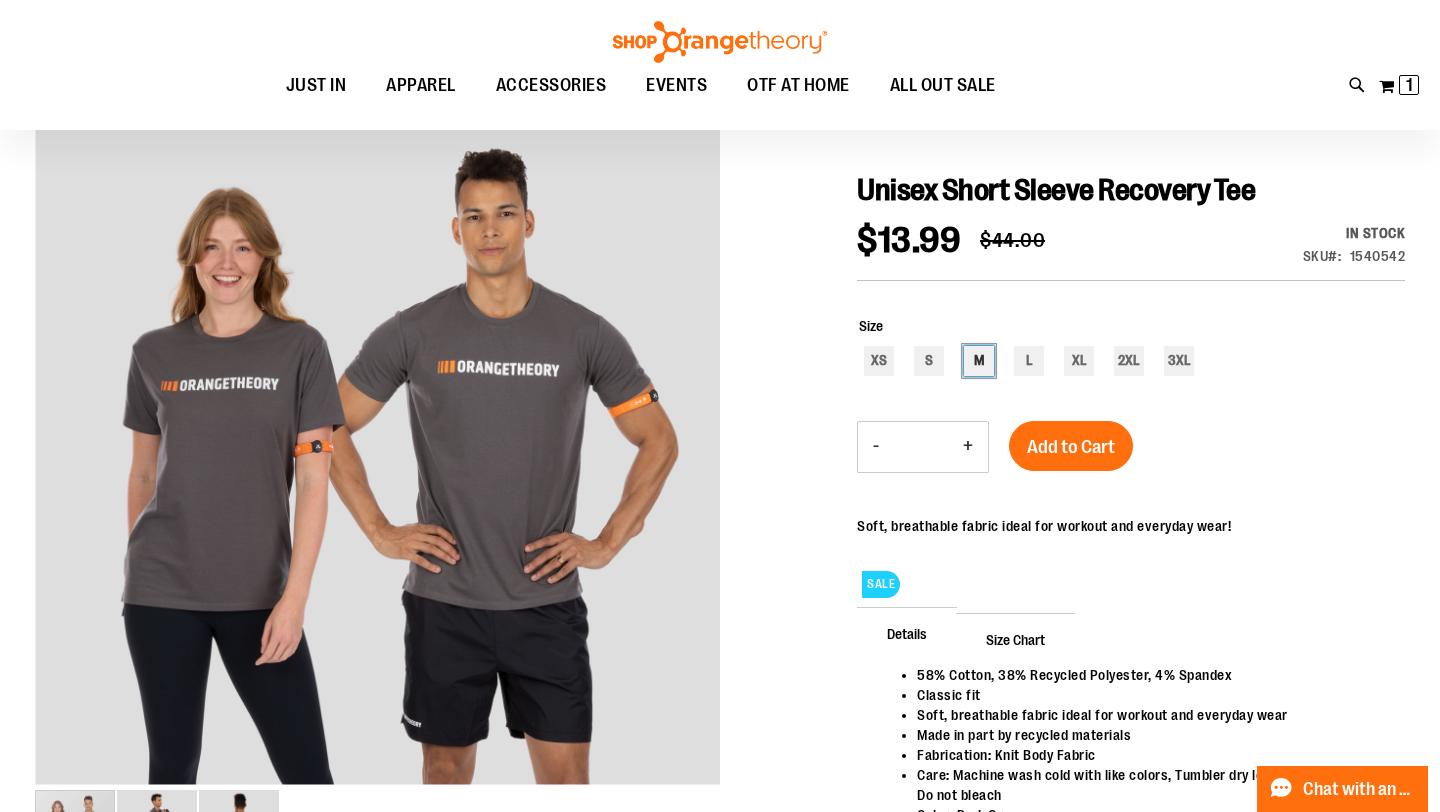 click on "M" at bounding box center (979, 361) 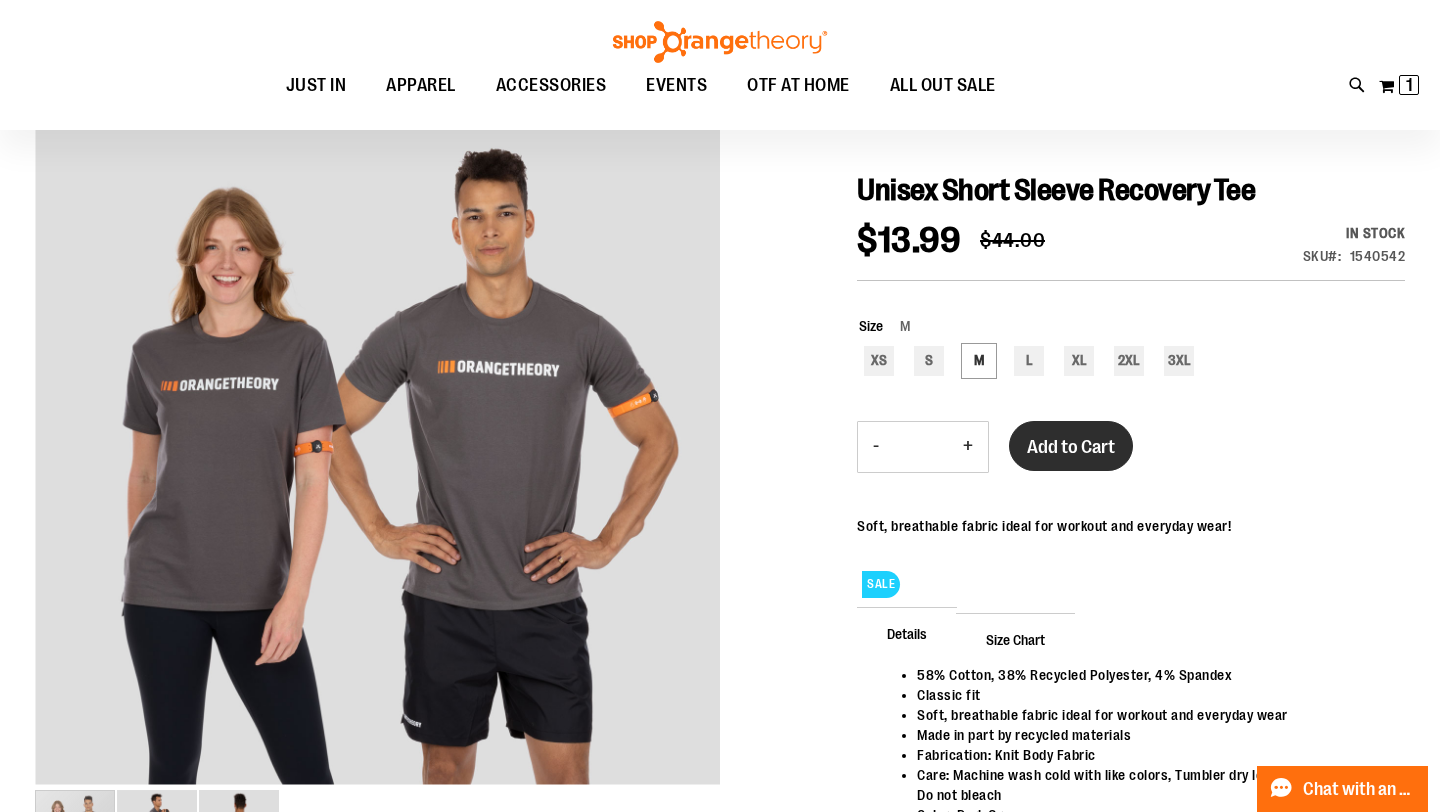 click on "Add to Cart" at bounding box center [1071, 447] 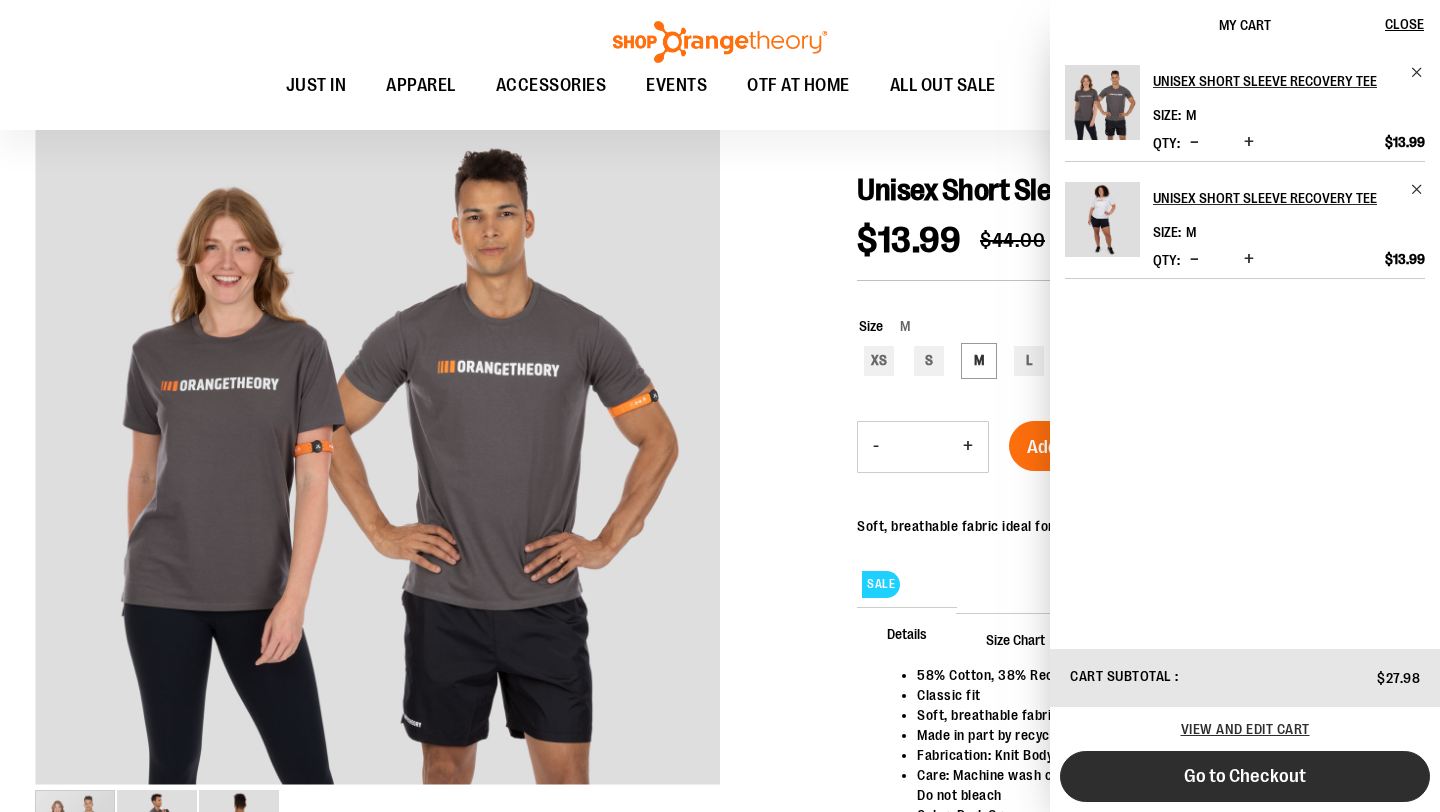 click on "Go to Checkout" at bounding box center [1245, 776] 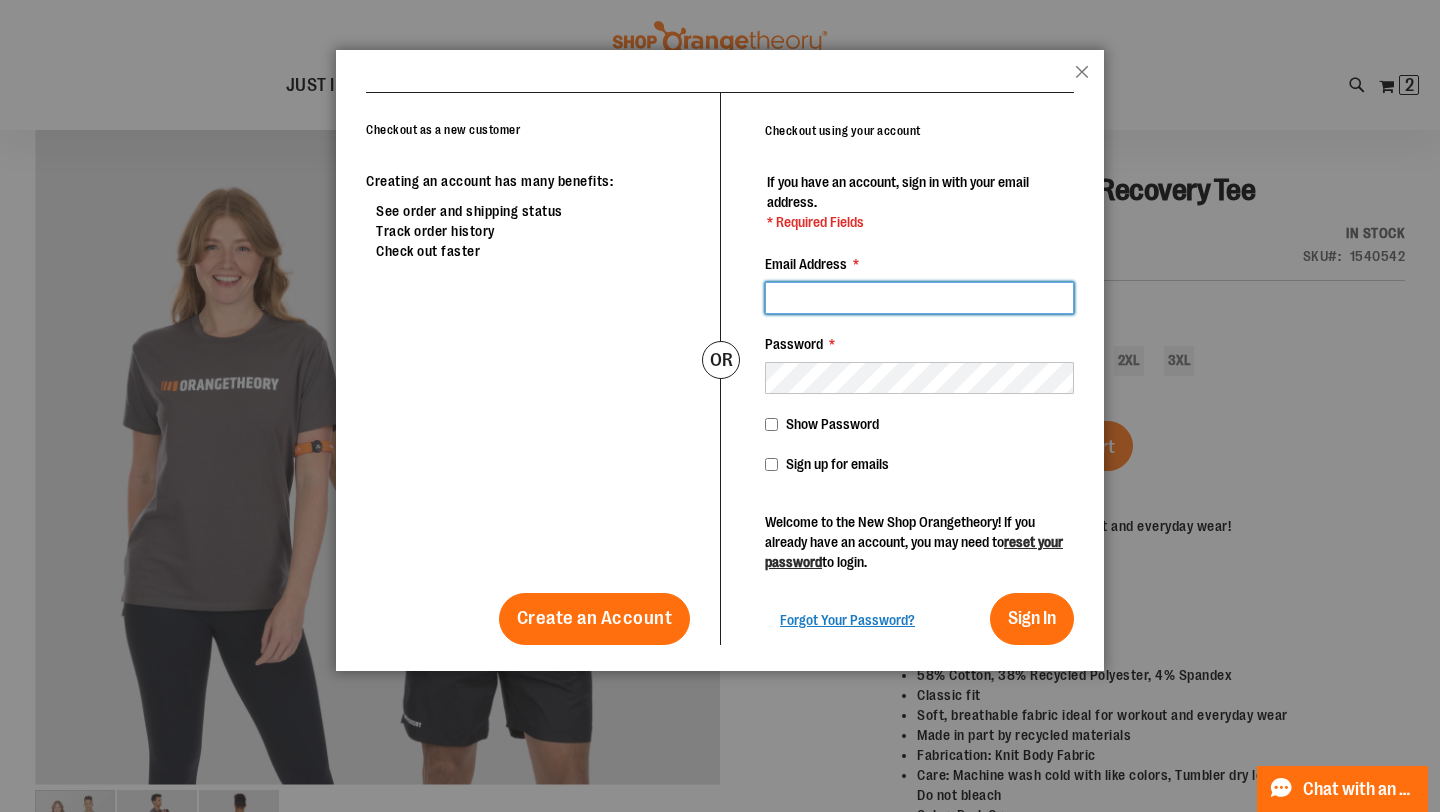 click on "Email Address *" at bounding box center [919, 298] 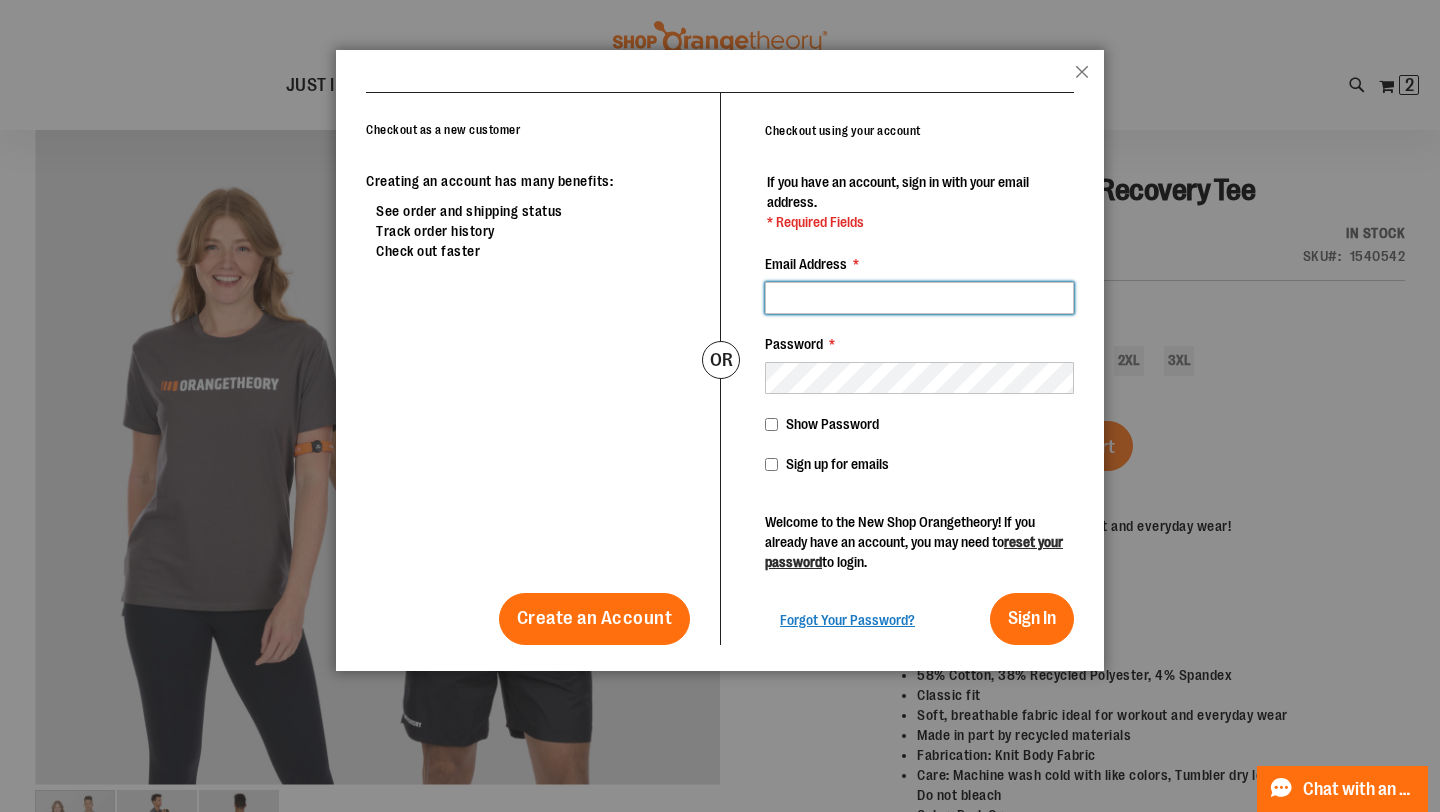type on "**********" 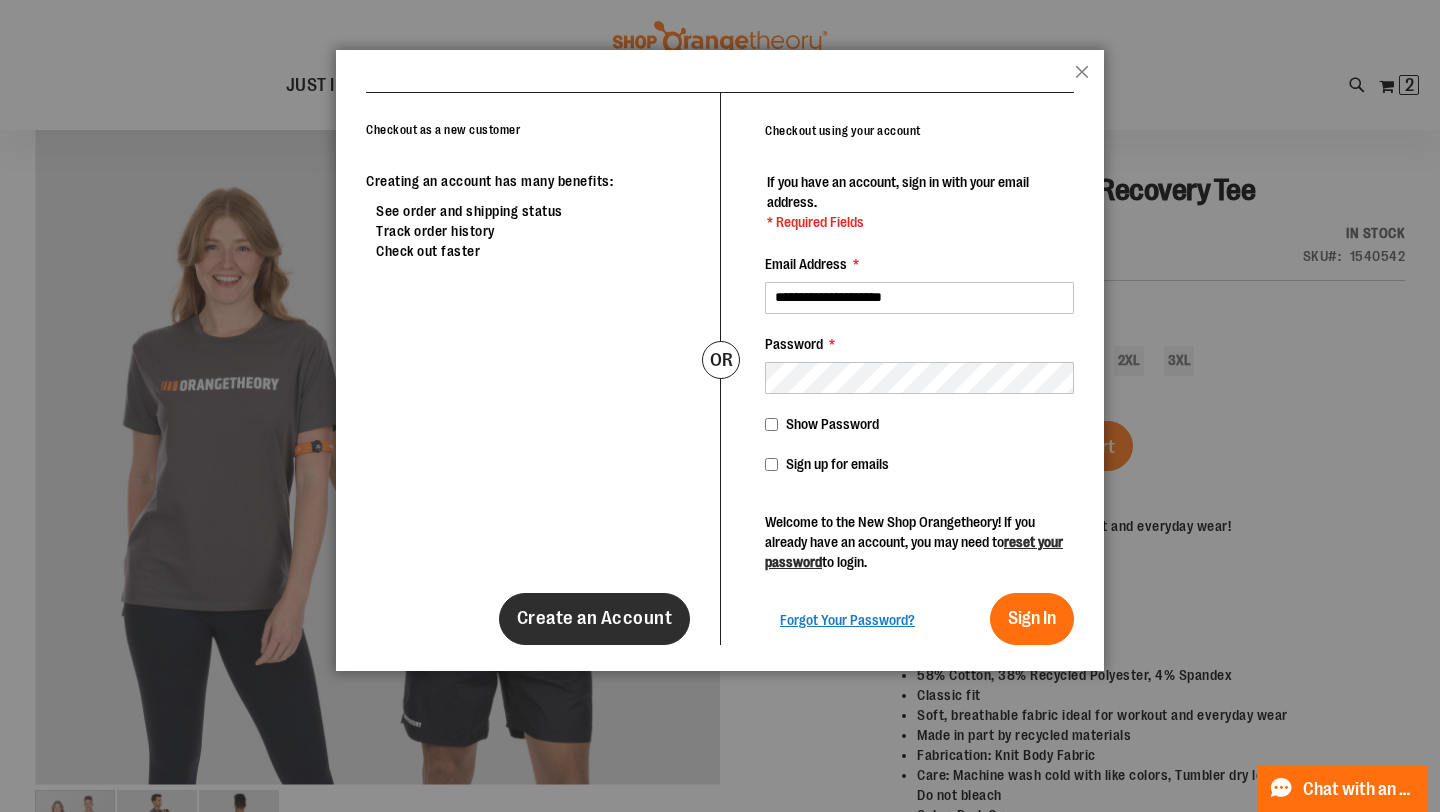 click on "Create an Account" at bounding box center [595, 619] 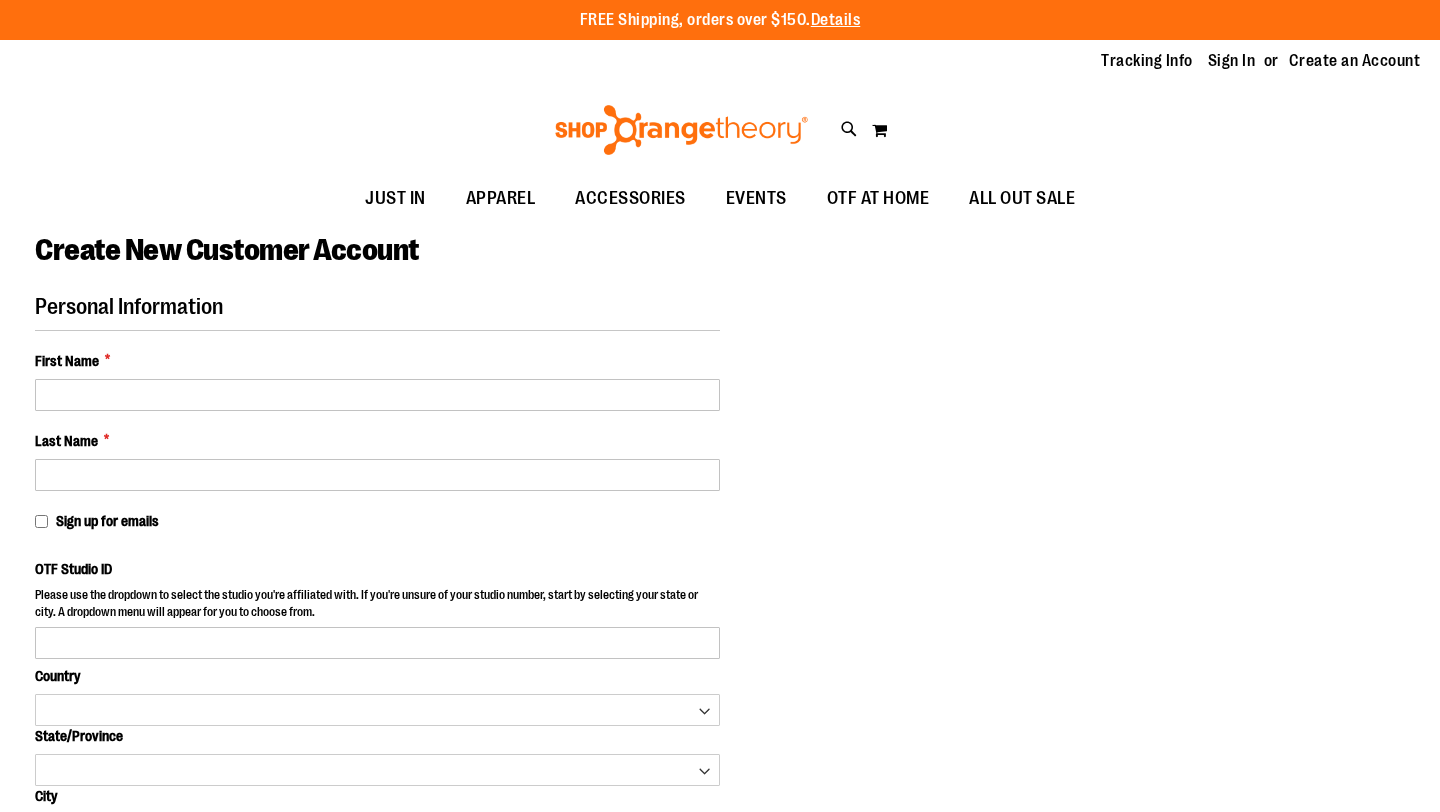 scroll, scrollTop: 0, scrollLeft: 0, axis: both 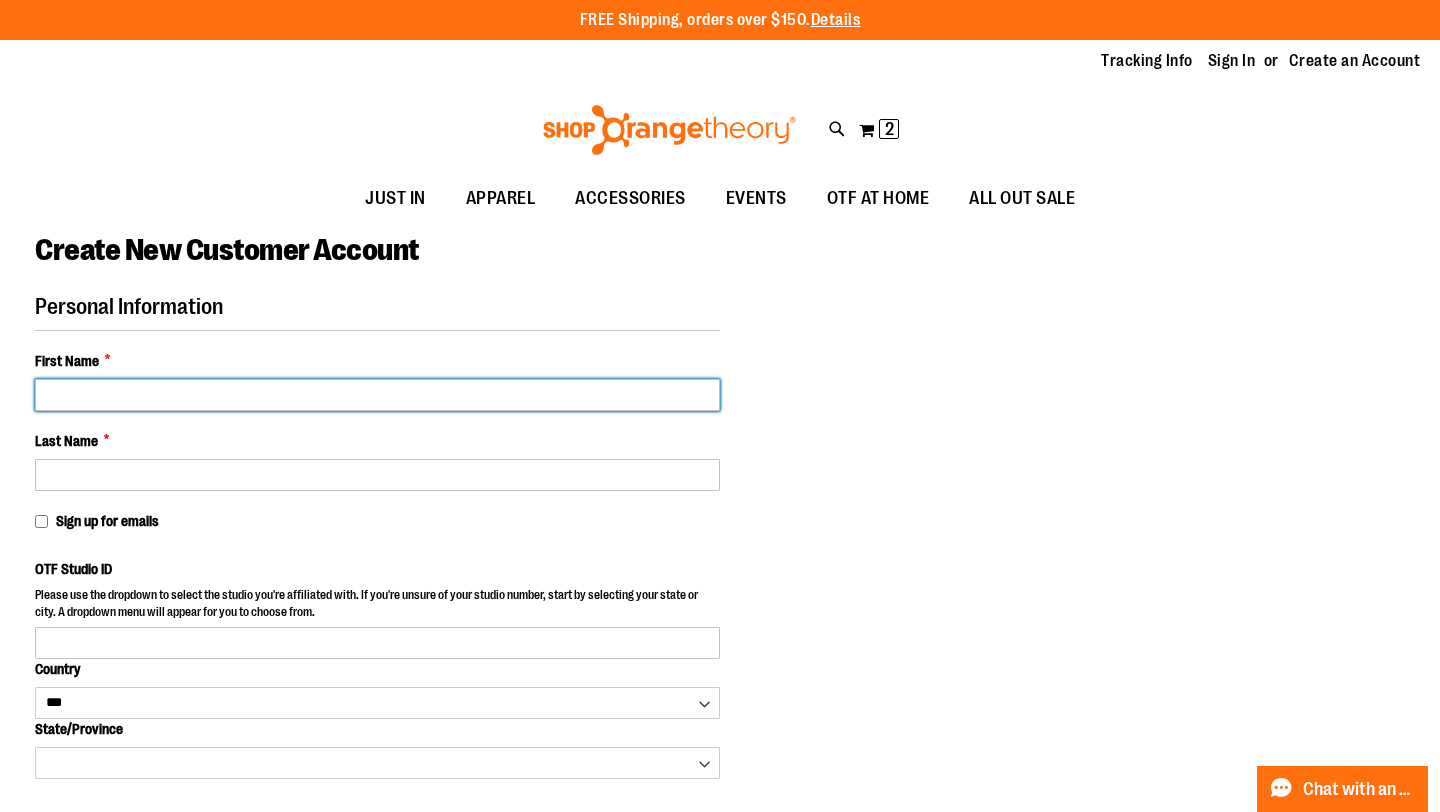 click on "First Name *" at bounding box center [377, 395] 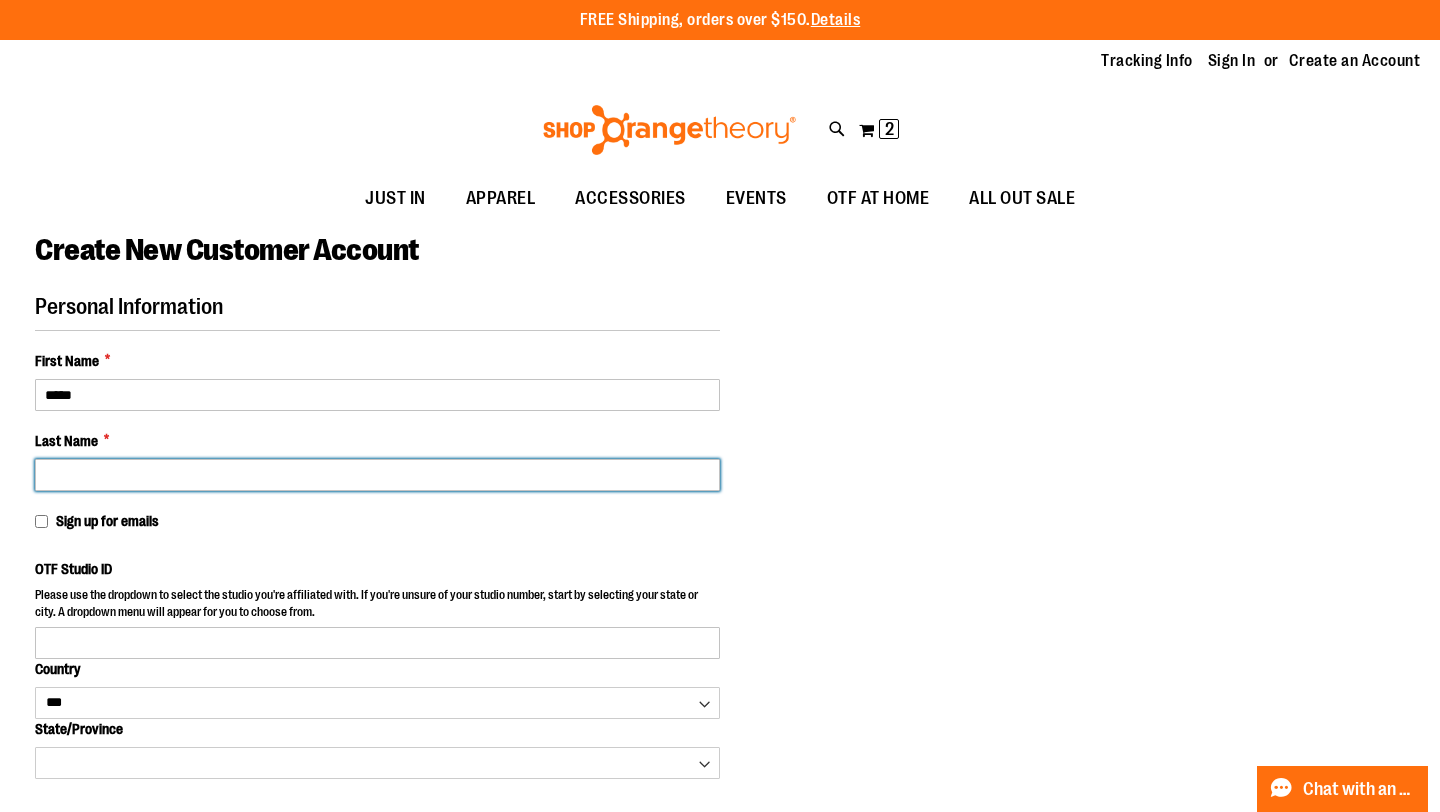 type on "****" 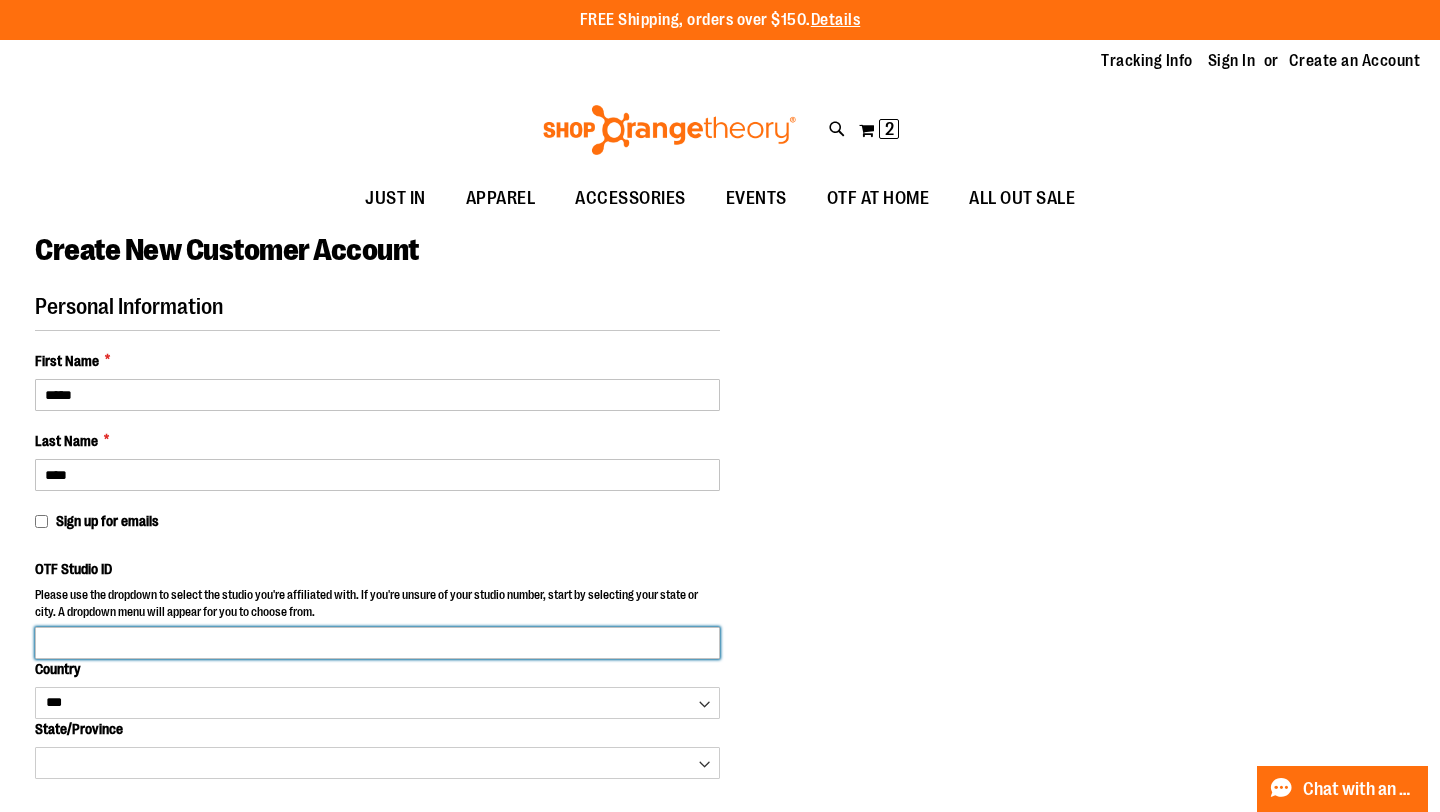 type on "**********" 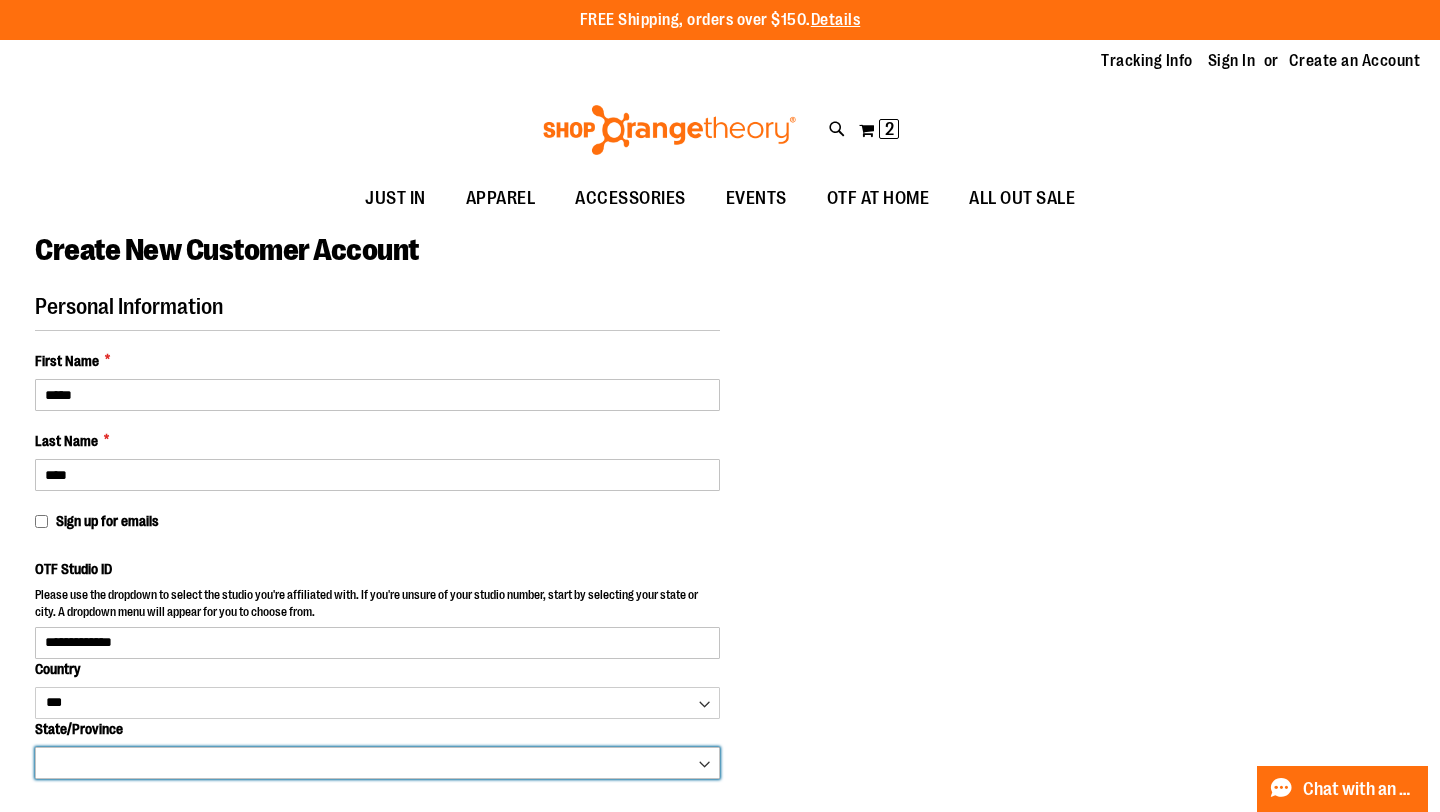 select on "**********" 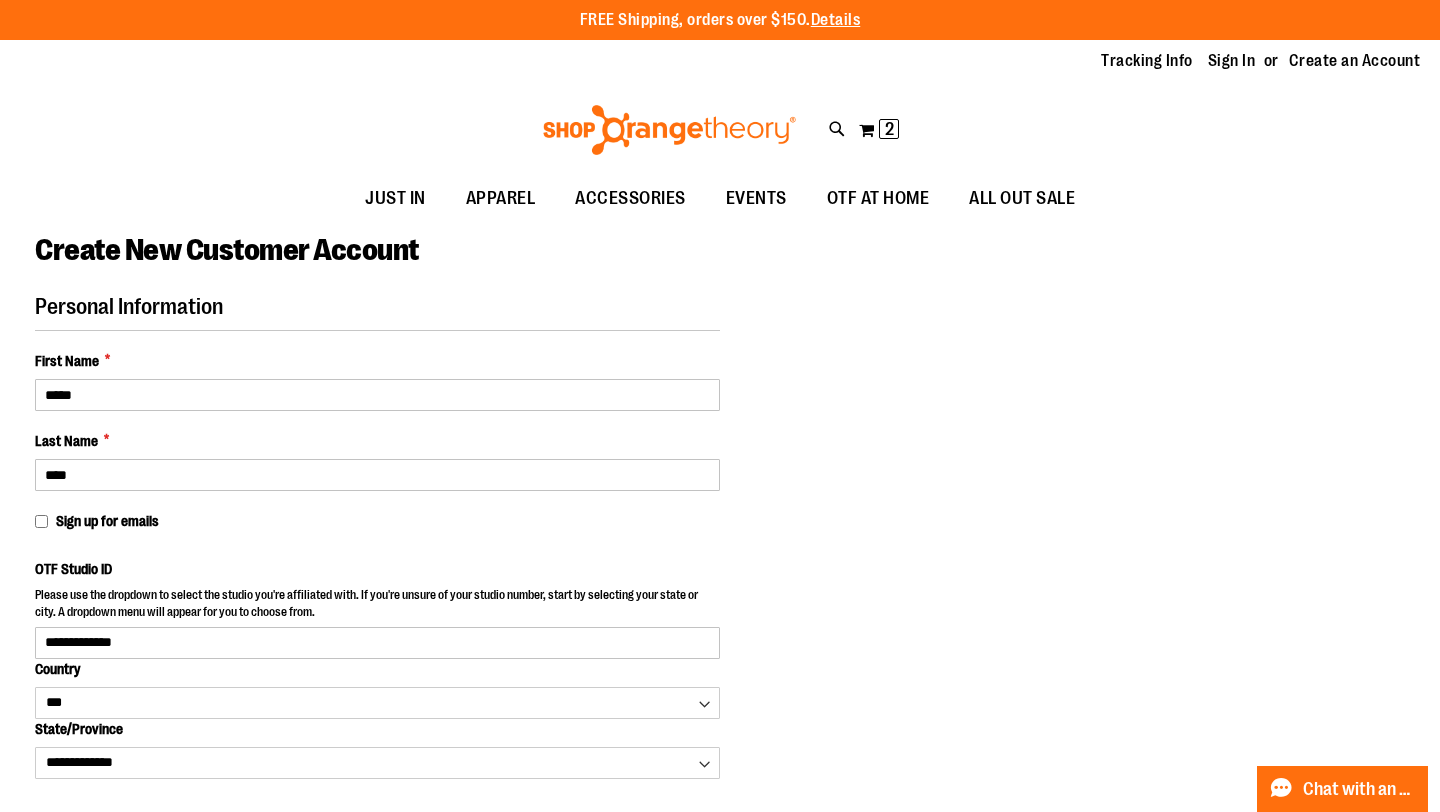 type on "**********" 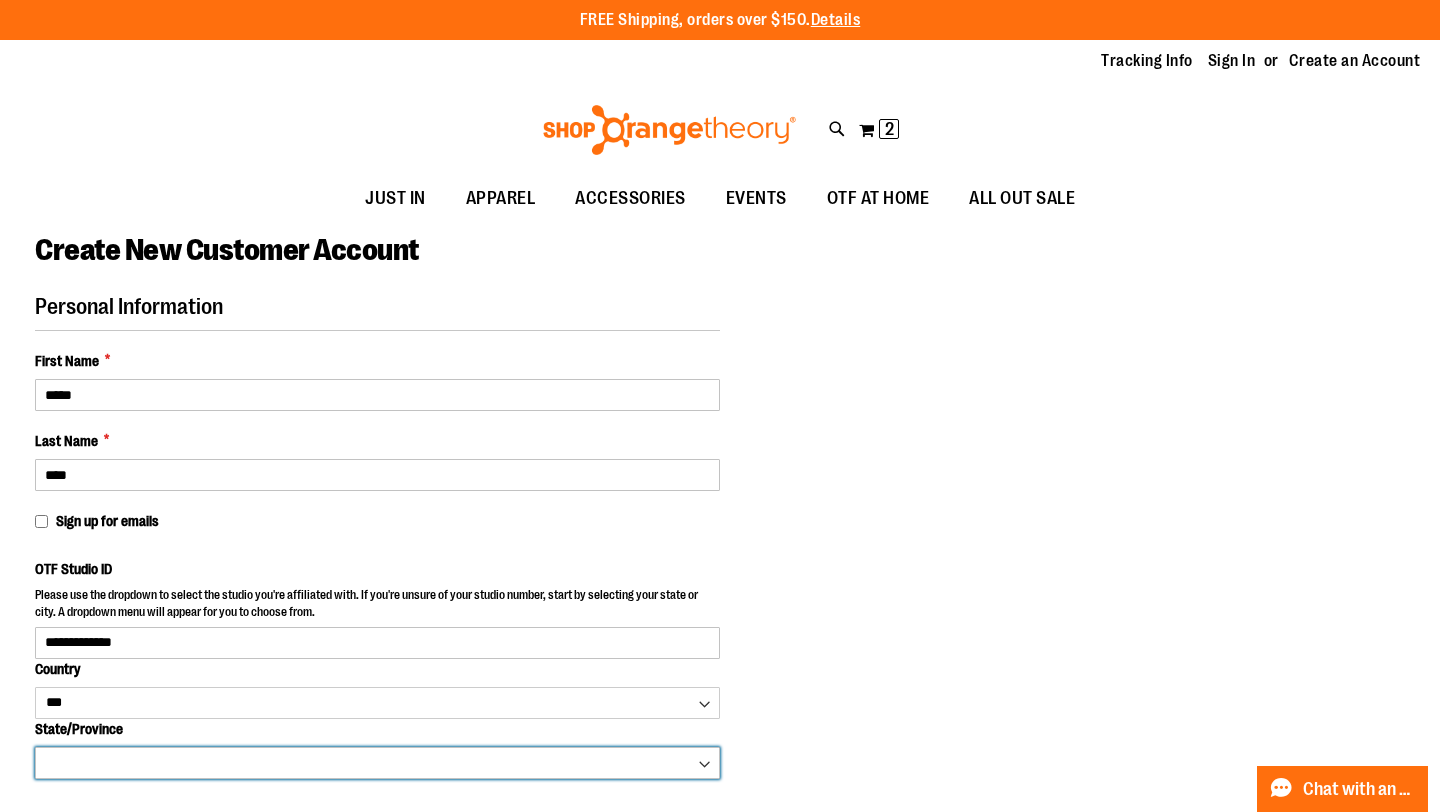 select on "**********" 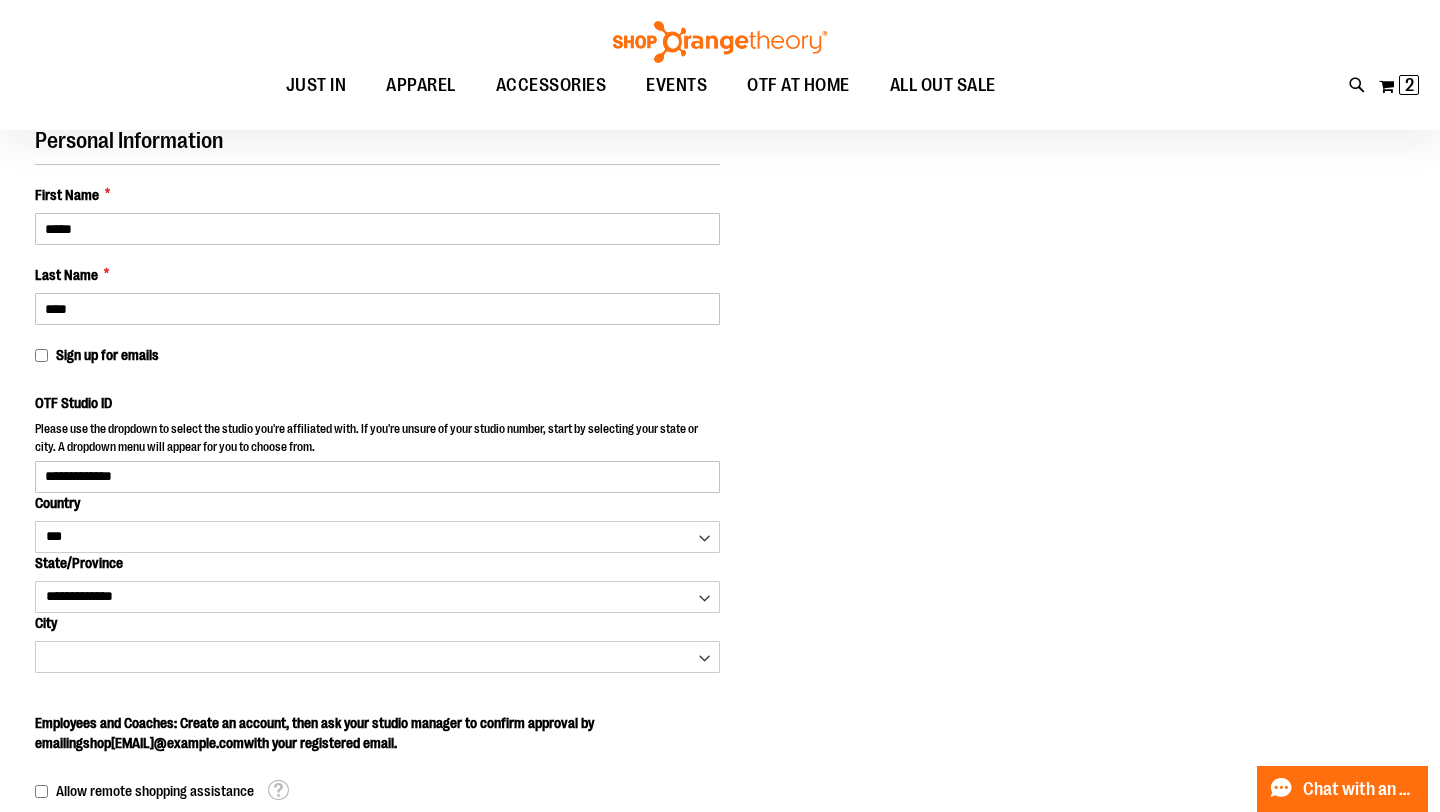 scroll, scrollTop: 171, scrollLeft: 0, axis: vertical 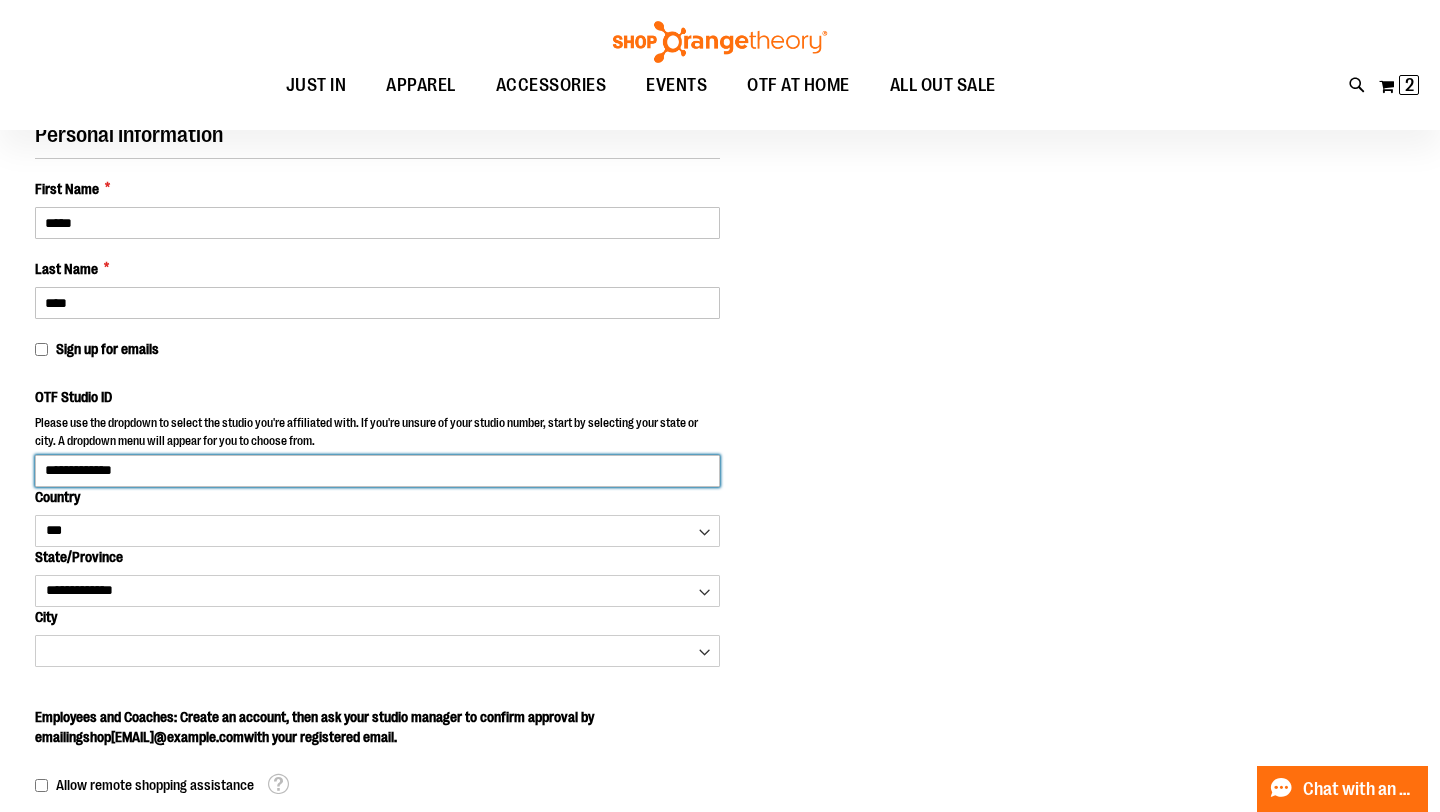 click on "**********" at bounding box center [377, 471] 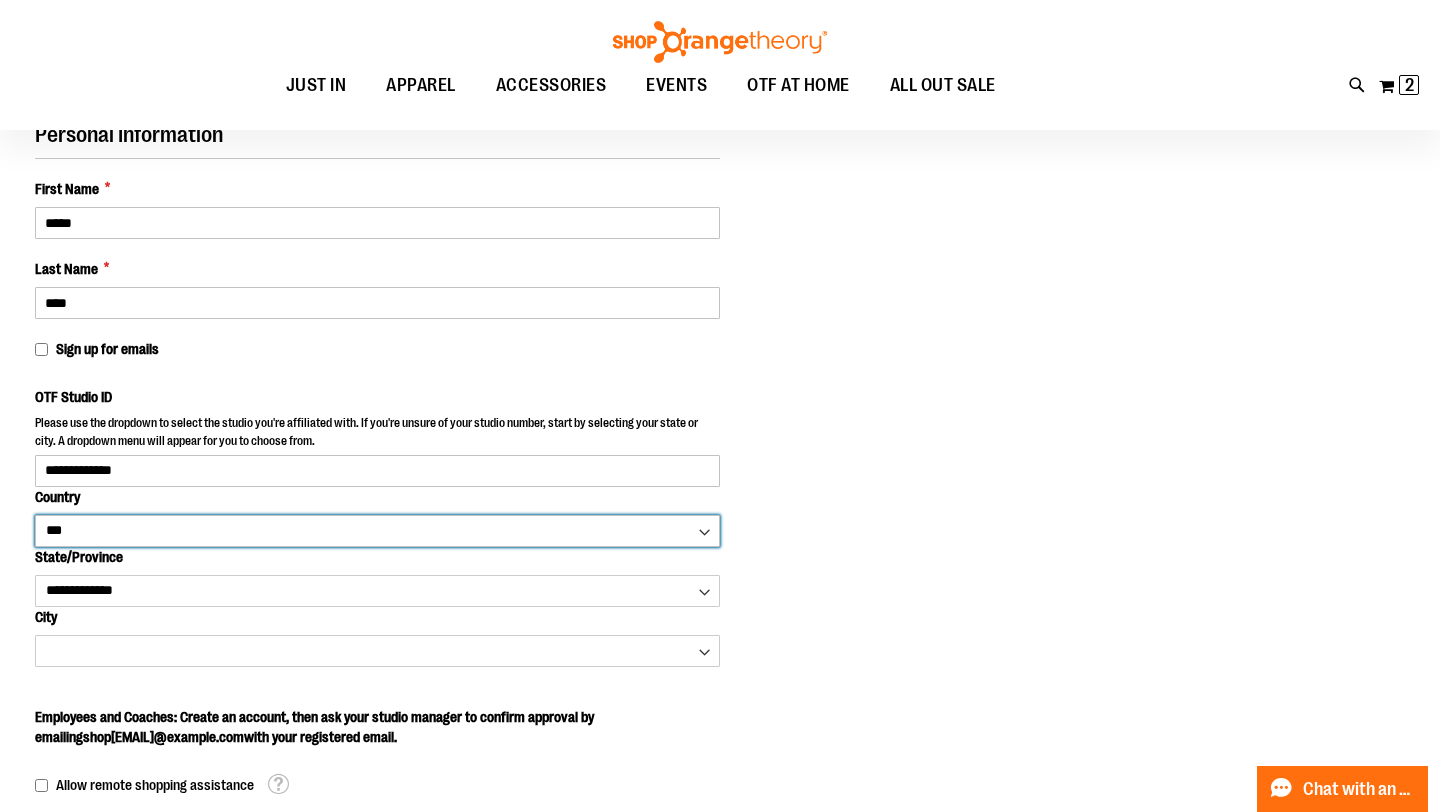 click on "***
***
*******
***
***
***
**
***
***
***
***
***
***
***
***
***
***
***
***
**
***
***
***
***" at bounding box center [377, 531] 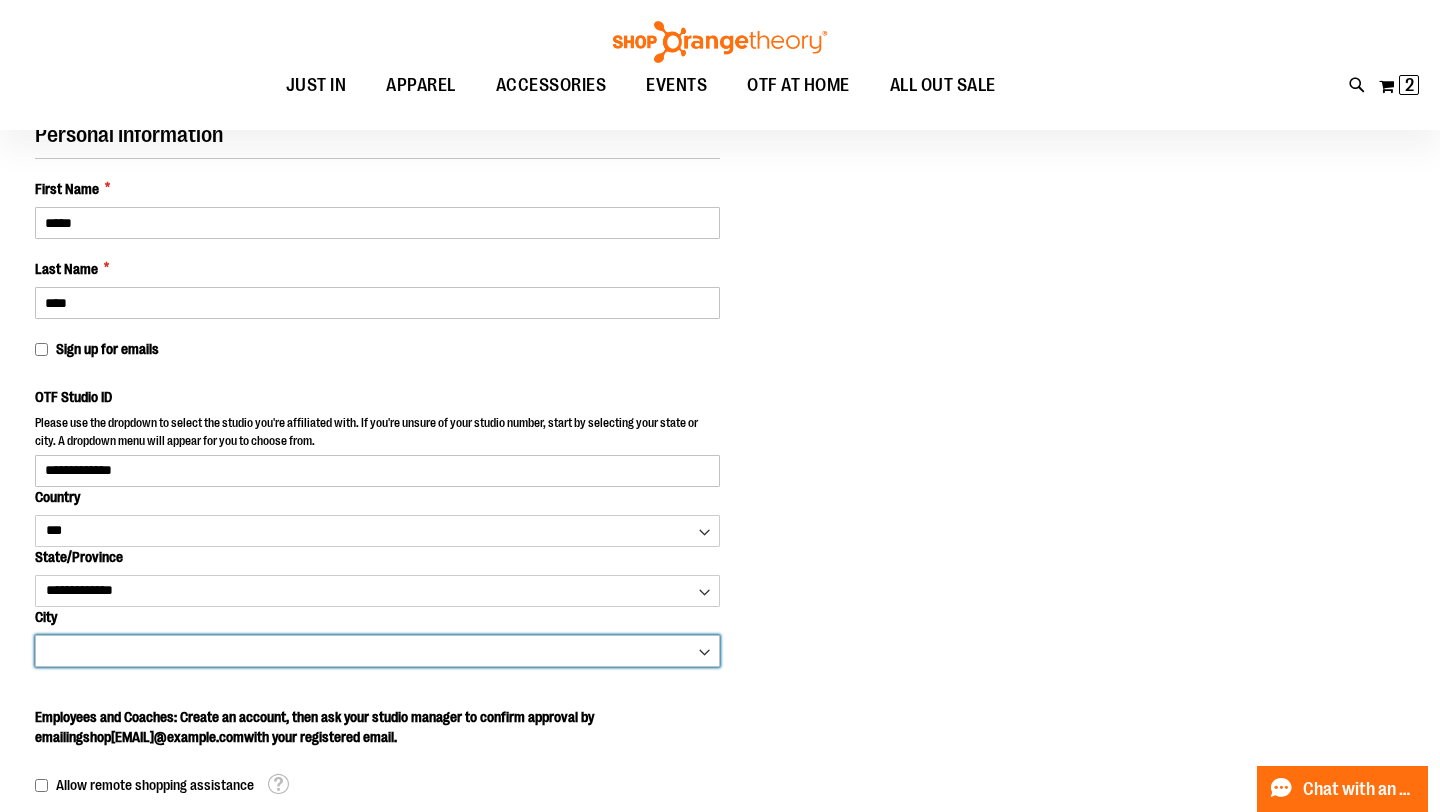 click on "**********" at bounding box center (377, 651) 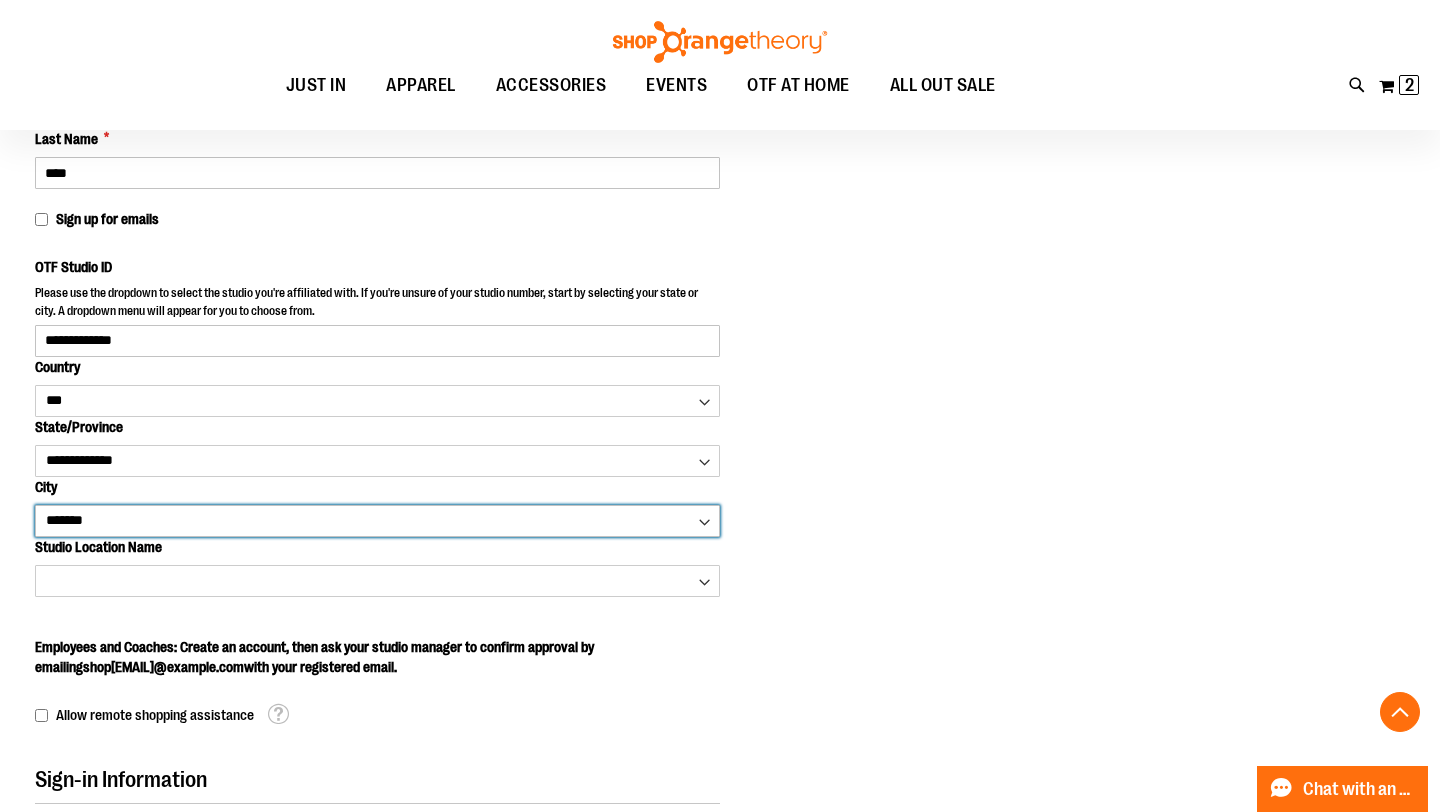 scroll, scrollTop: 326, scrollLeft: 0, axis: vertical 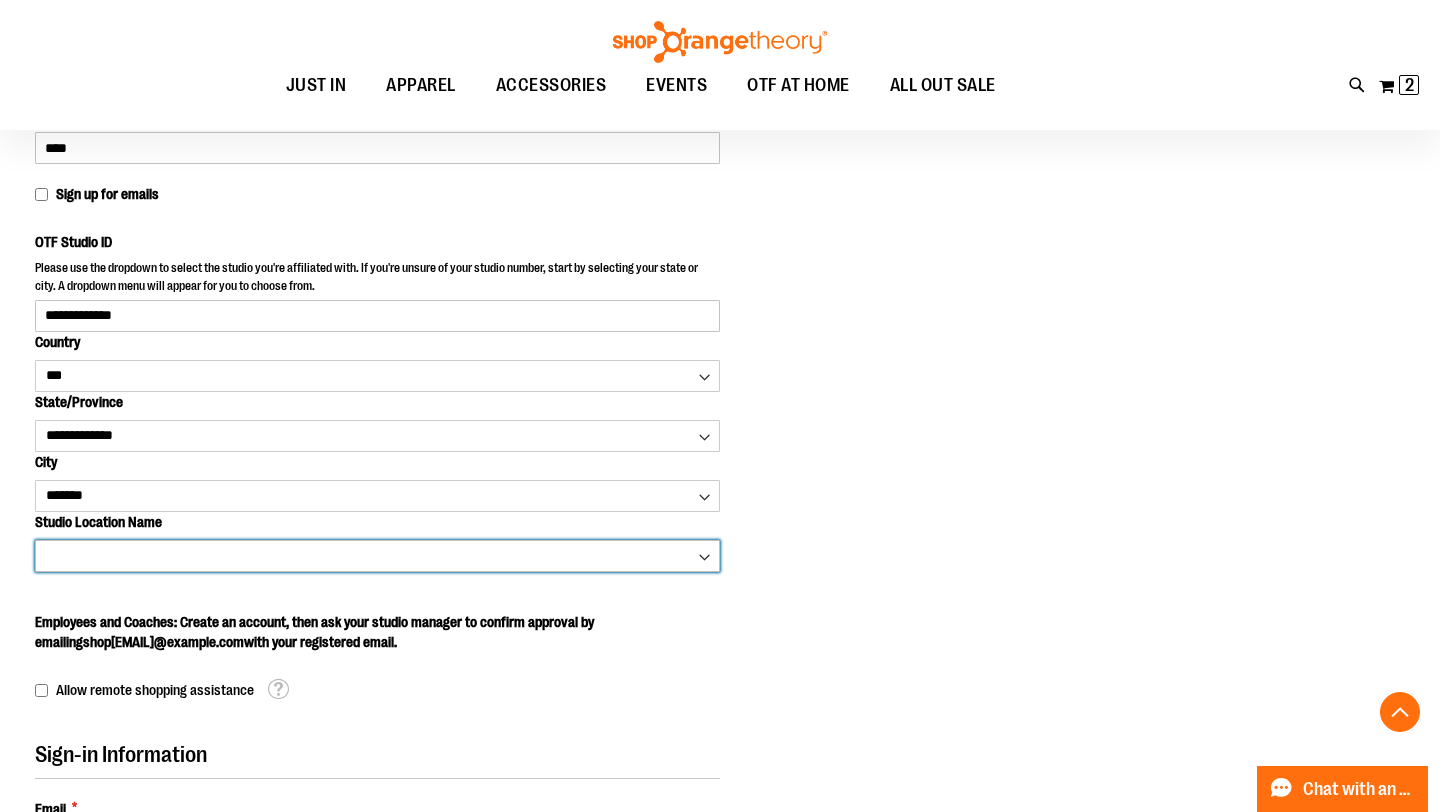 click on "**********" at bounding box center [377, 556] 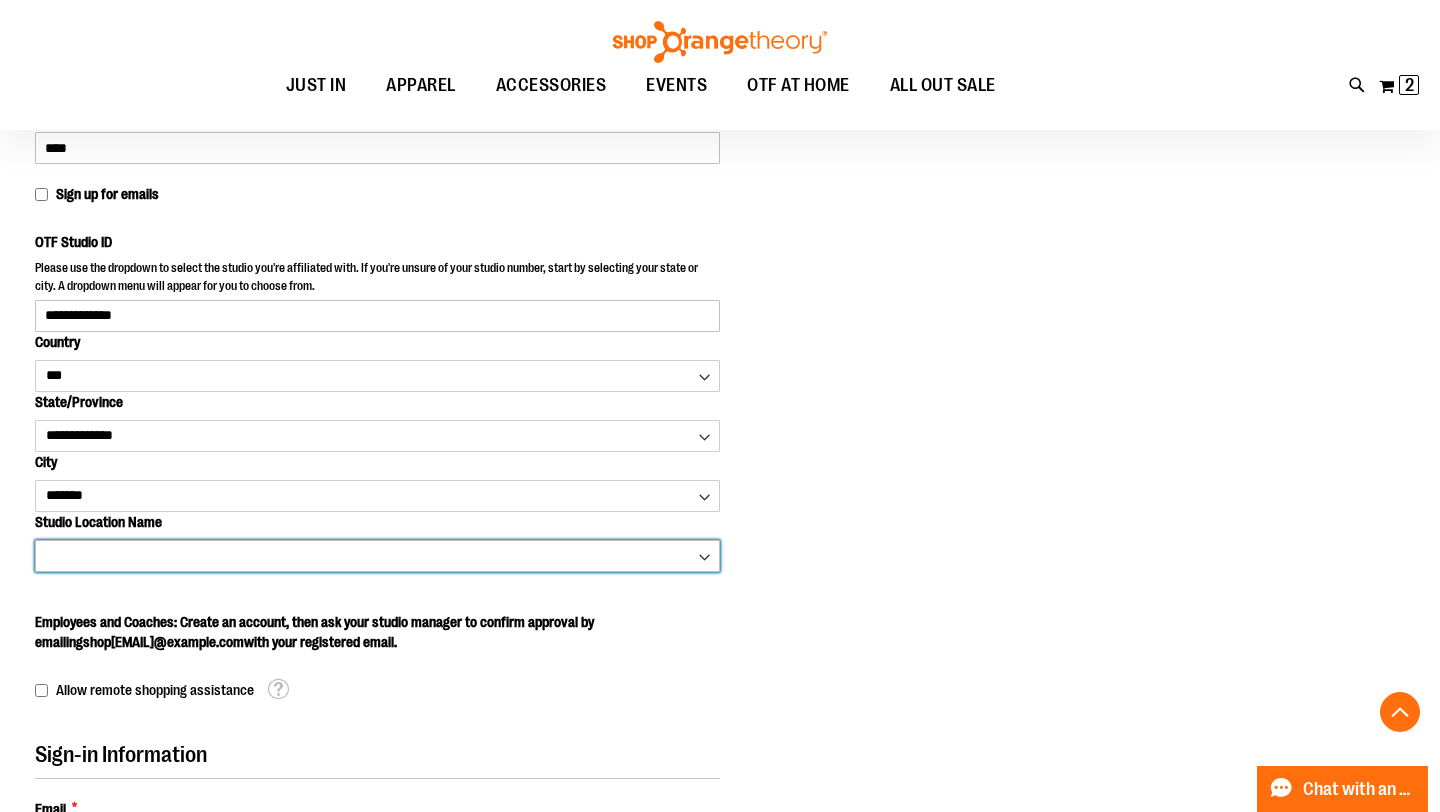 select on "****" 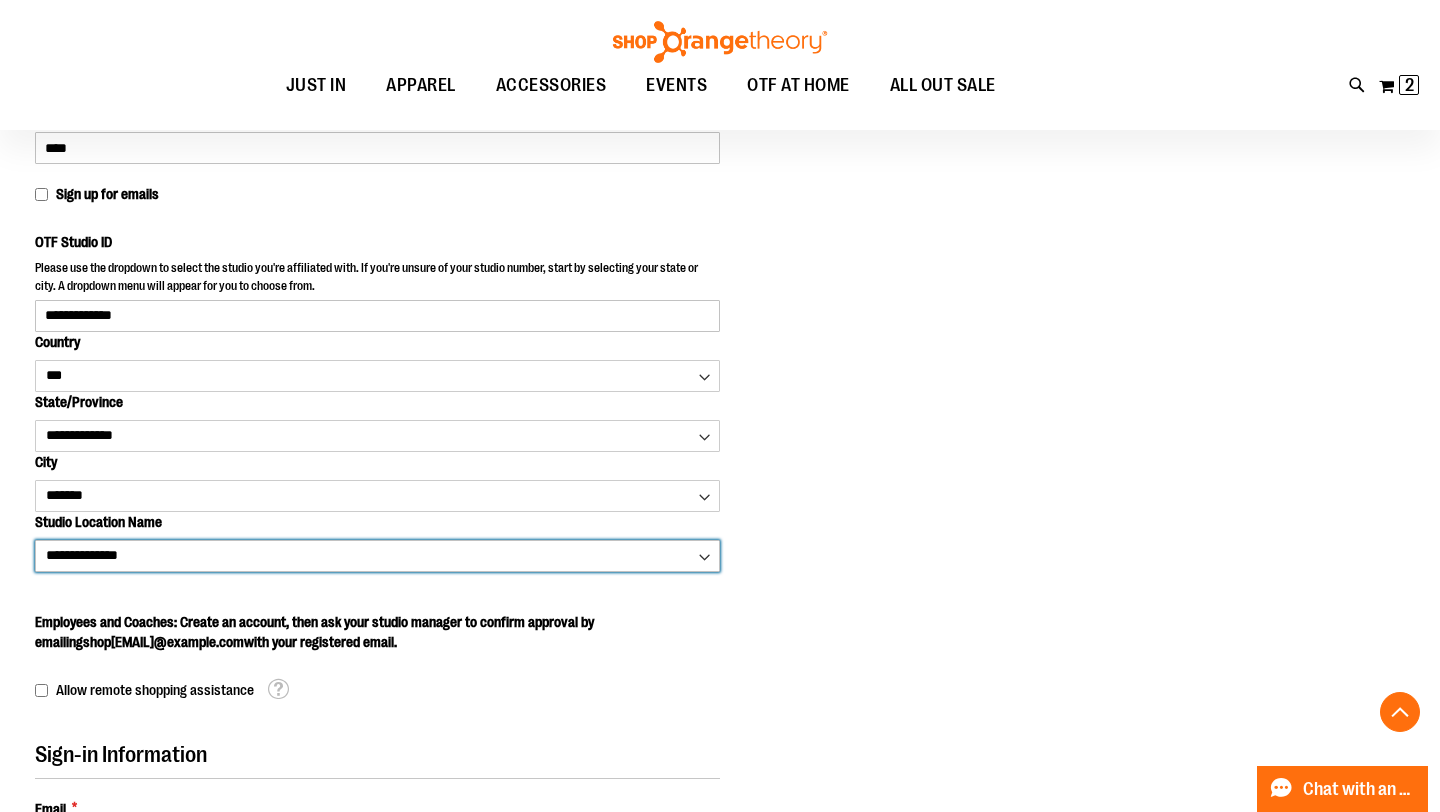 type on "****" 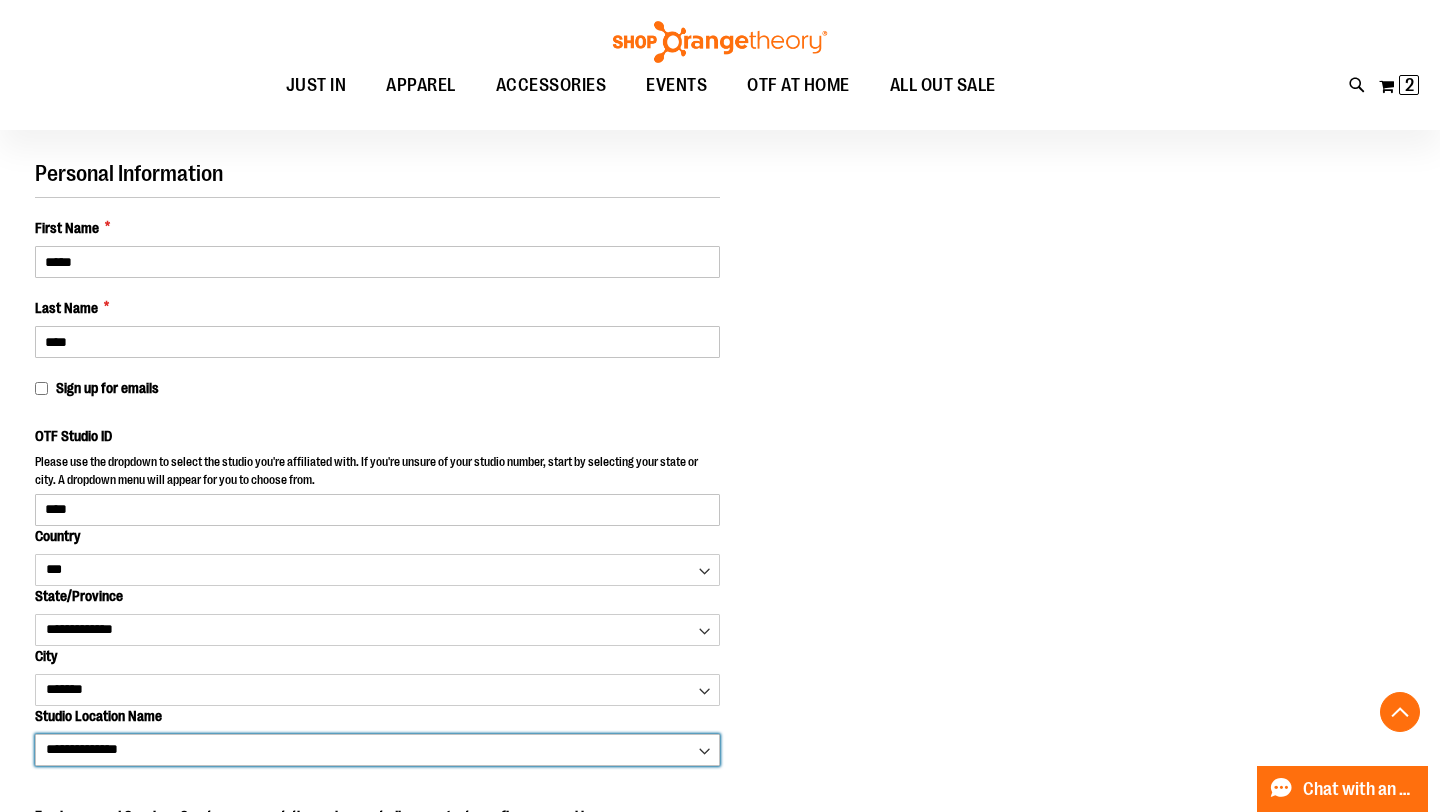 scroll, scrollTop: 0, scrollLeft: 0, axis: both 